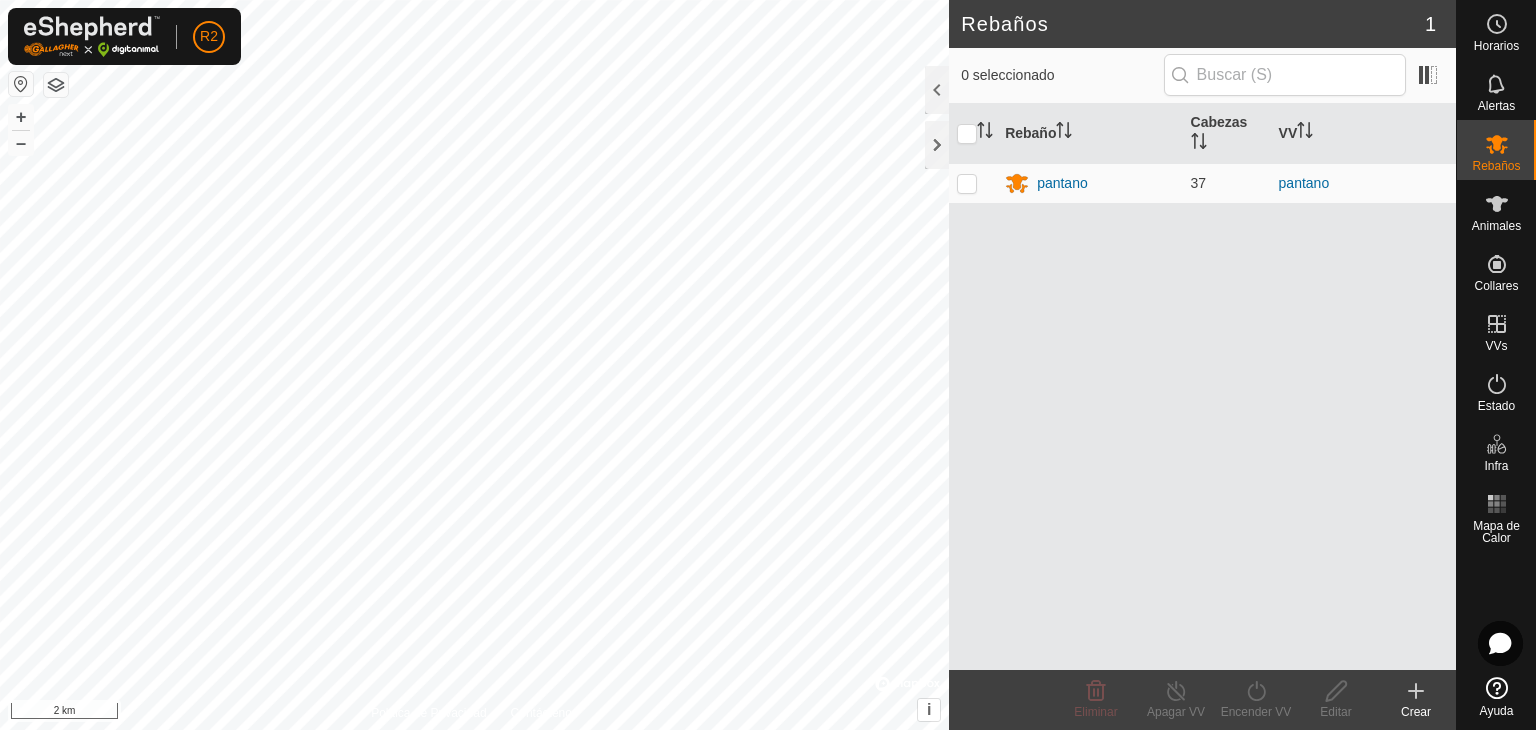 scroll, scrollTop: 0, scrollLeft: 0, axis: both 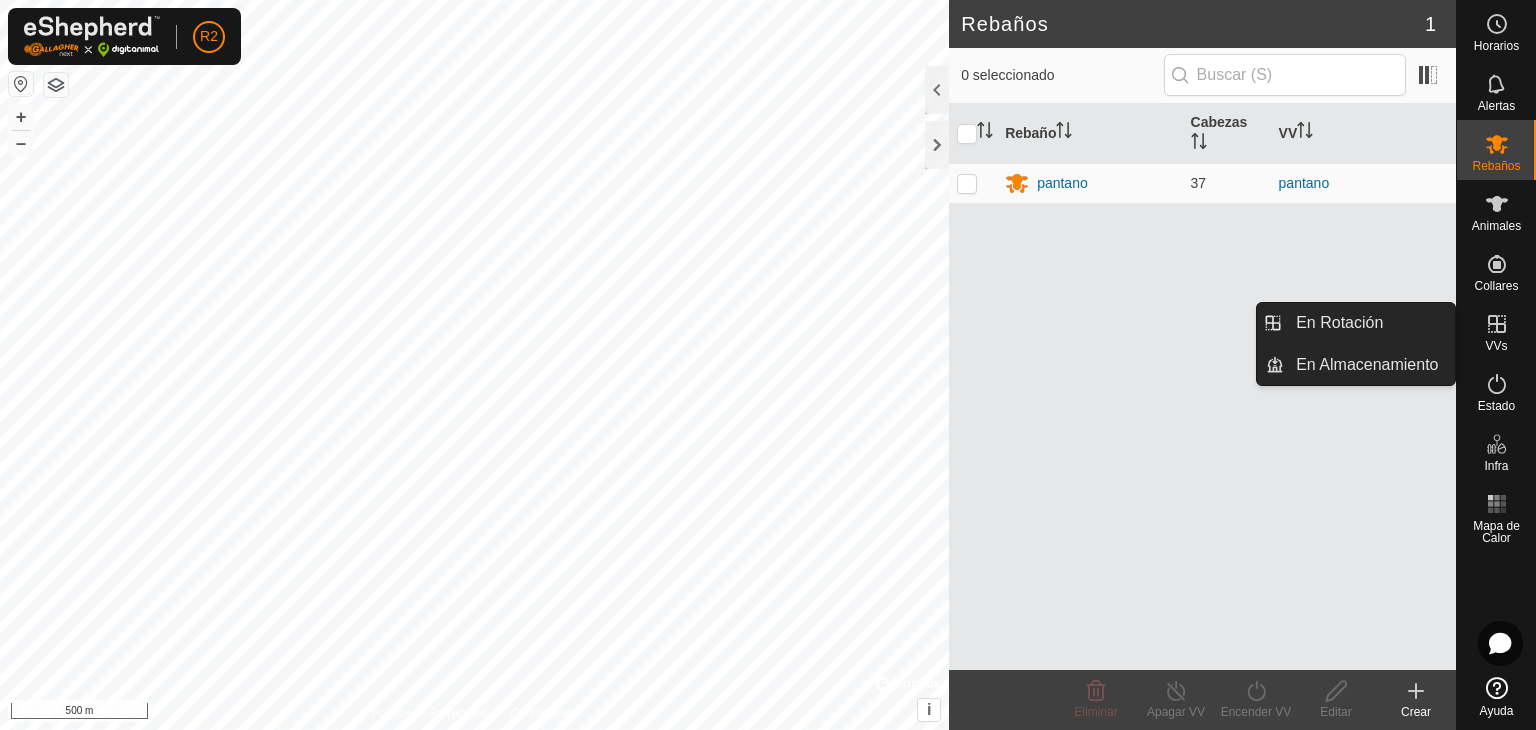 click 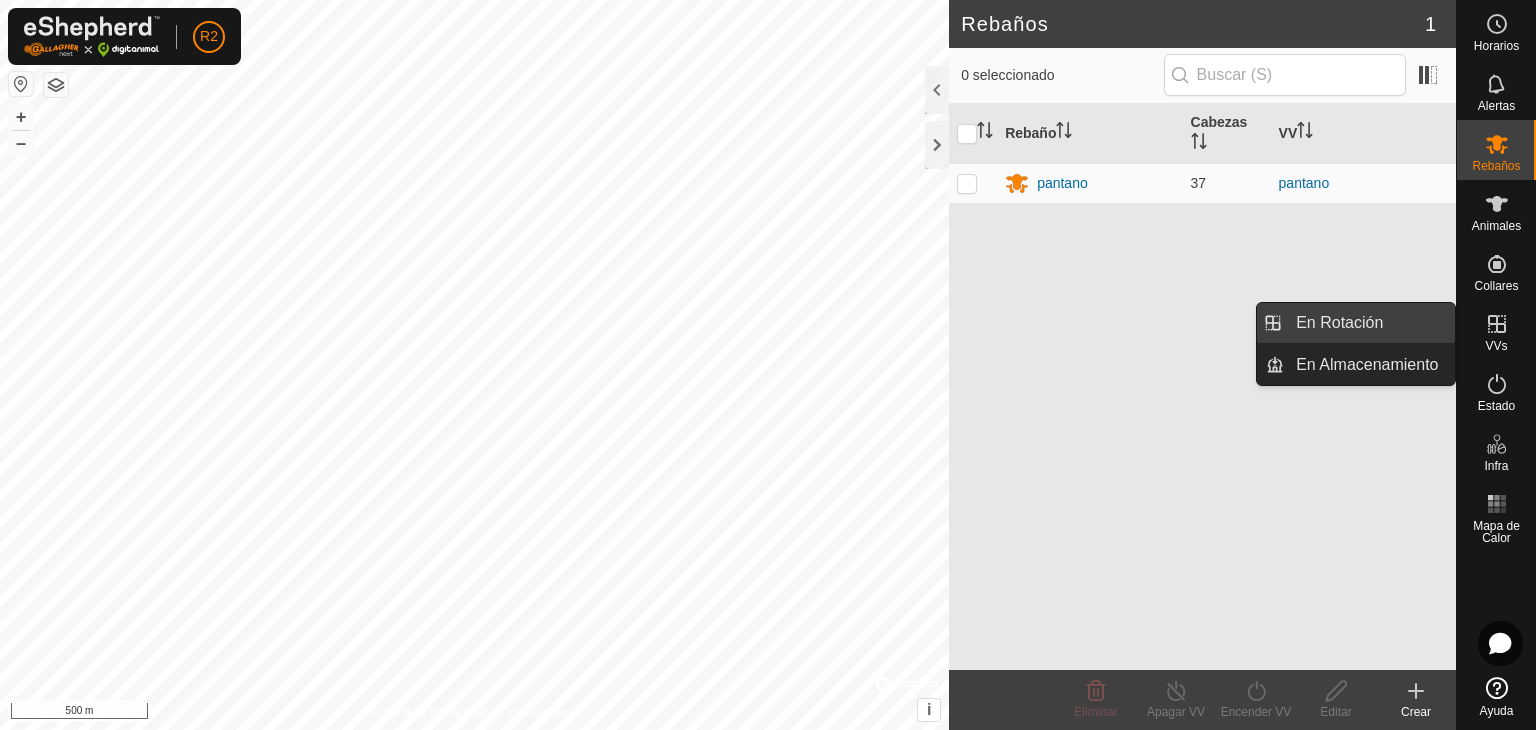 click on "En Rotación" at bounding box center [1369, 323] 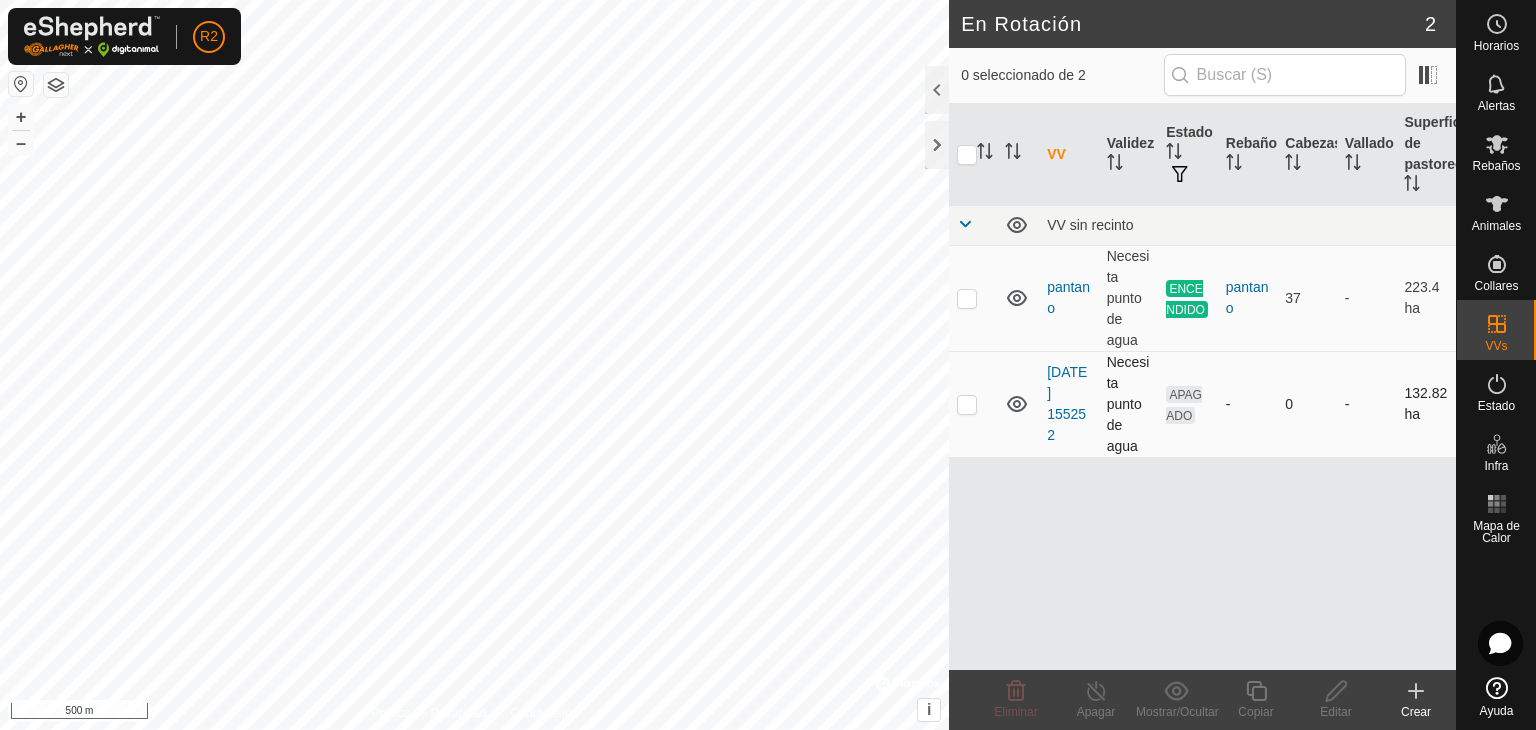 click at bounding box center (967, 404) 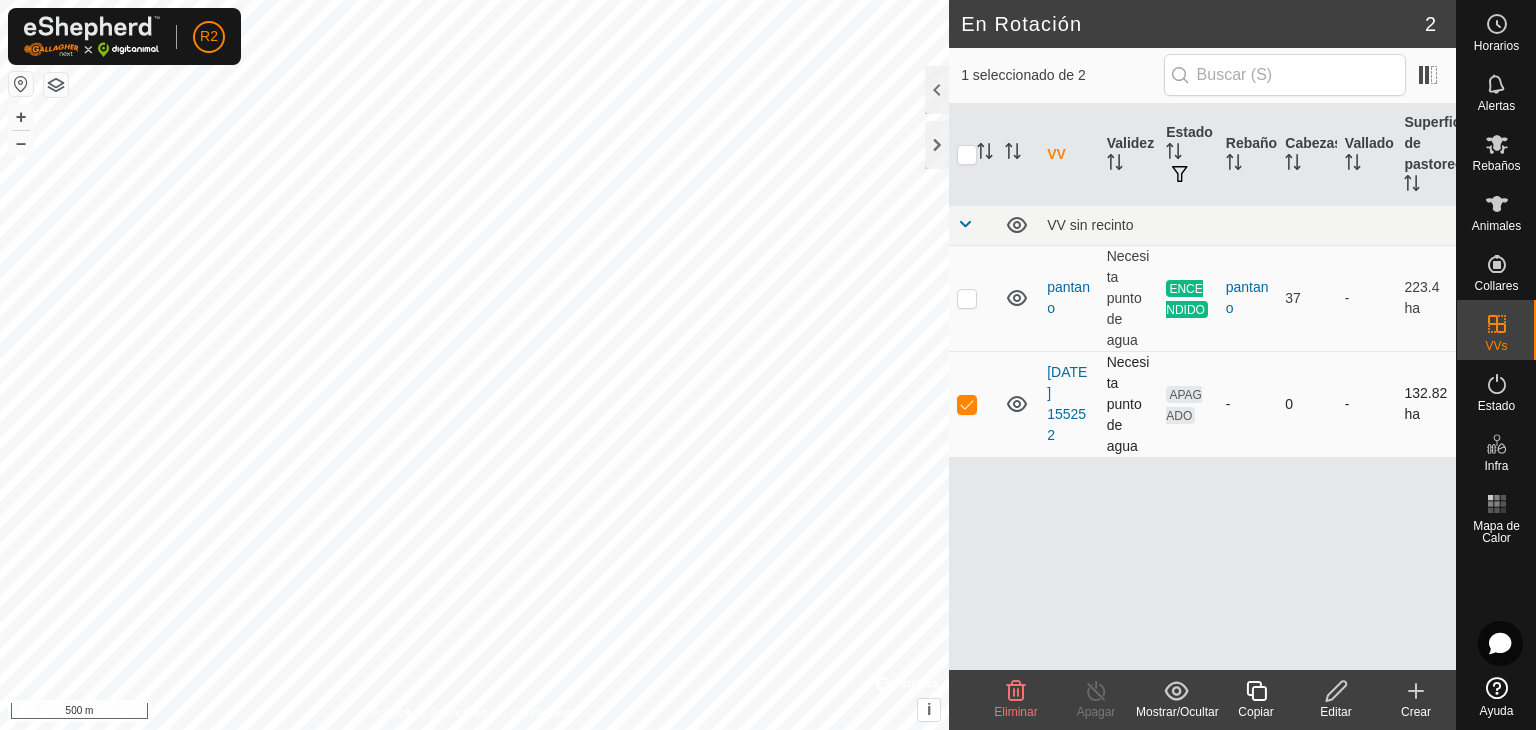 click at bounding box center [967, 404] 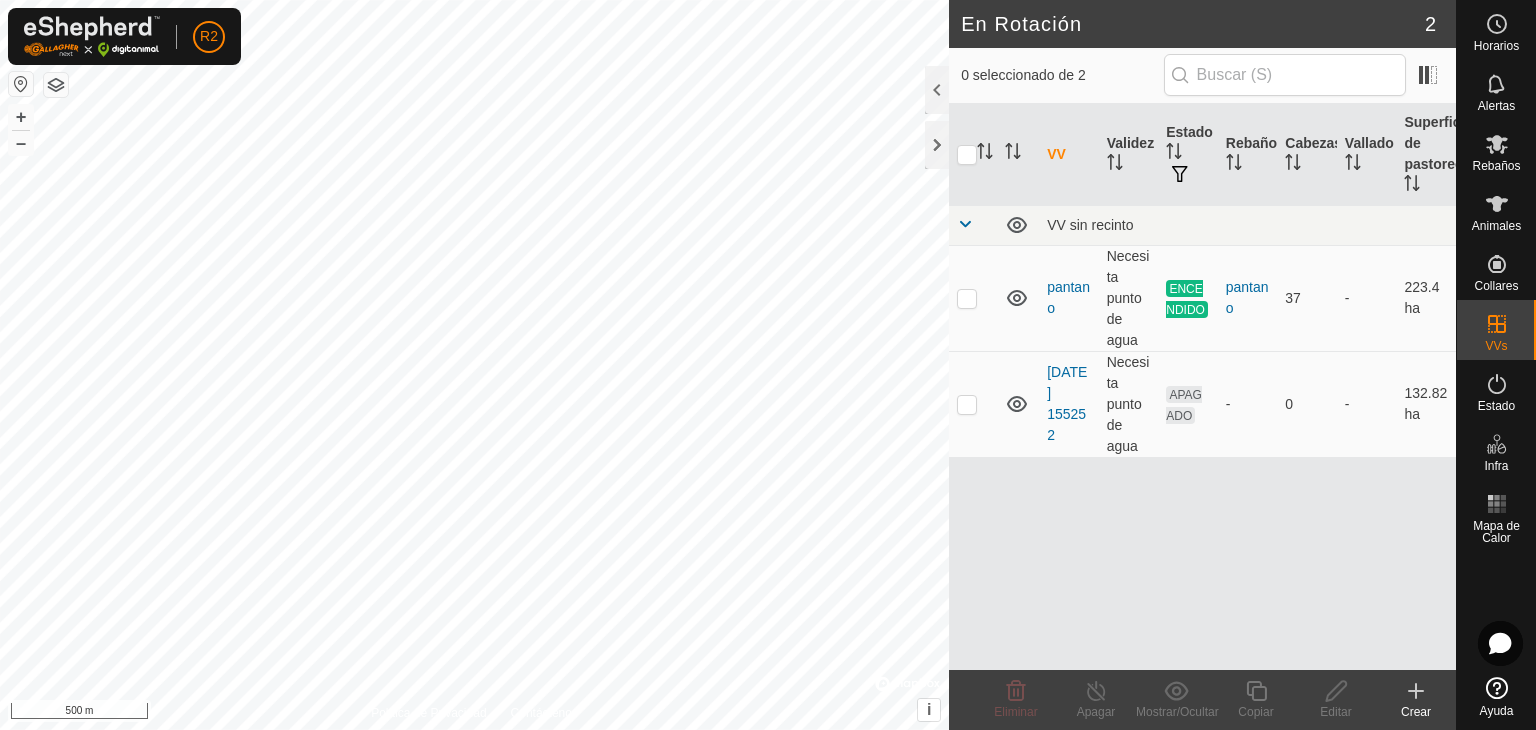 click on "R2 Horarios Alertas Rebaños Animales Collares VVs Estado Infra Mapa de Calor Ayuda En Rotación 2 0 seleccionado de 2     VV   Validez   Estado   Rebaño   Cabezas   Vallado   Superficie de pastoreo   VV sin recinto  pantano  Necesita punto de agua  ENCENDIDO  pantano   37   -   223.4 ha  [DATE] 155252  Necesita punto de agua  APAGADO  -   0   -   132.82 ha  Eliminar  Apagar   Mostrar/Ocultar   Copiar   Editar   Crear  Política de Privacidad Contáctenos + – ⇧ i ©  Mapbox , ©  OpenStreetMap ,  Improve this map 500 m" at bounding box center [768, 365] 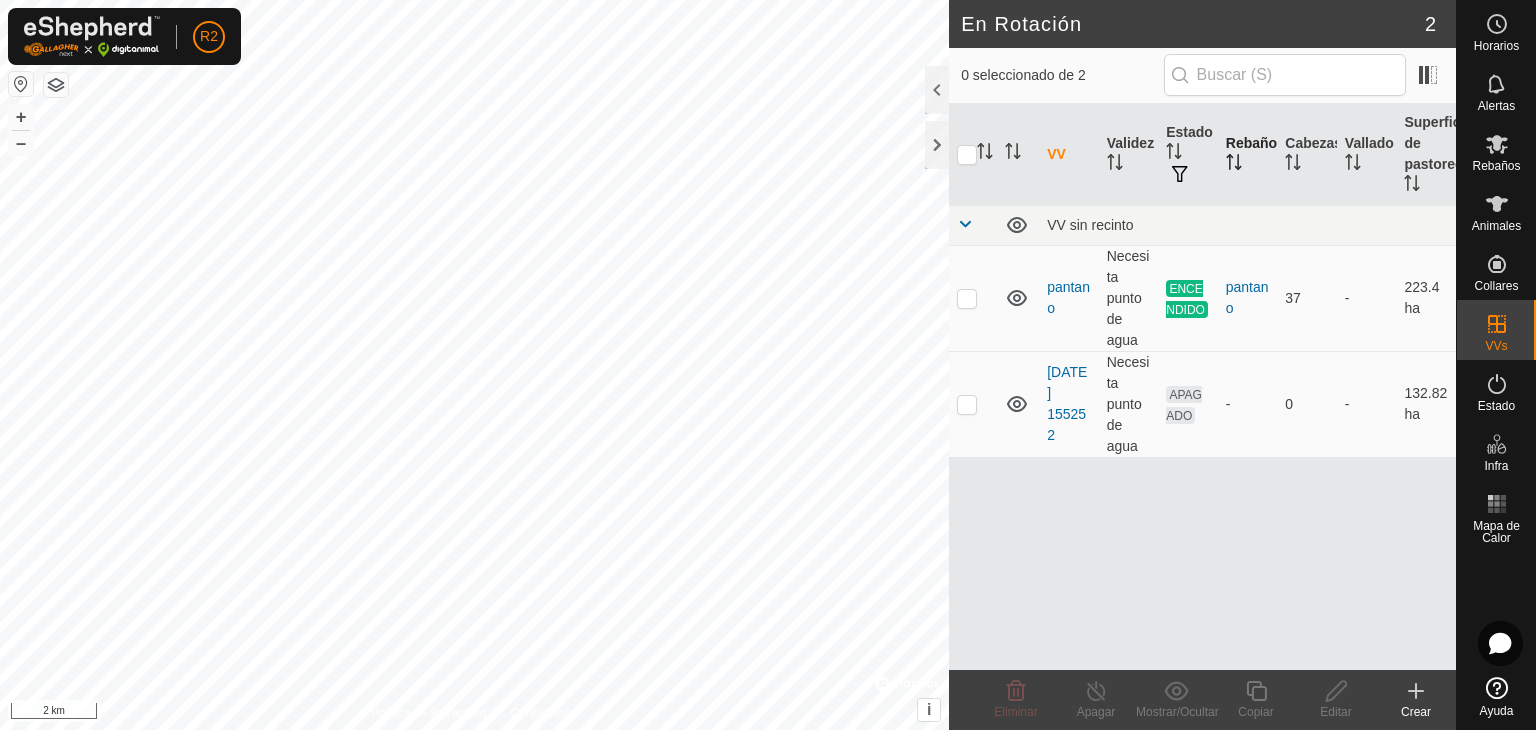 click on "Rebaño" at bounding box center (1248, 155) 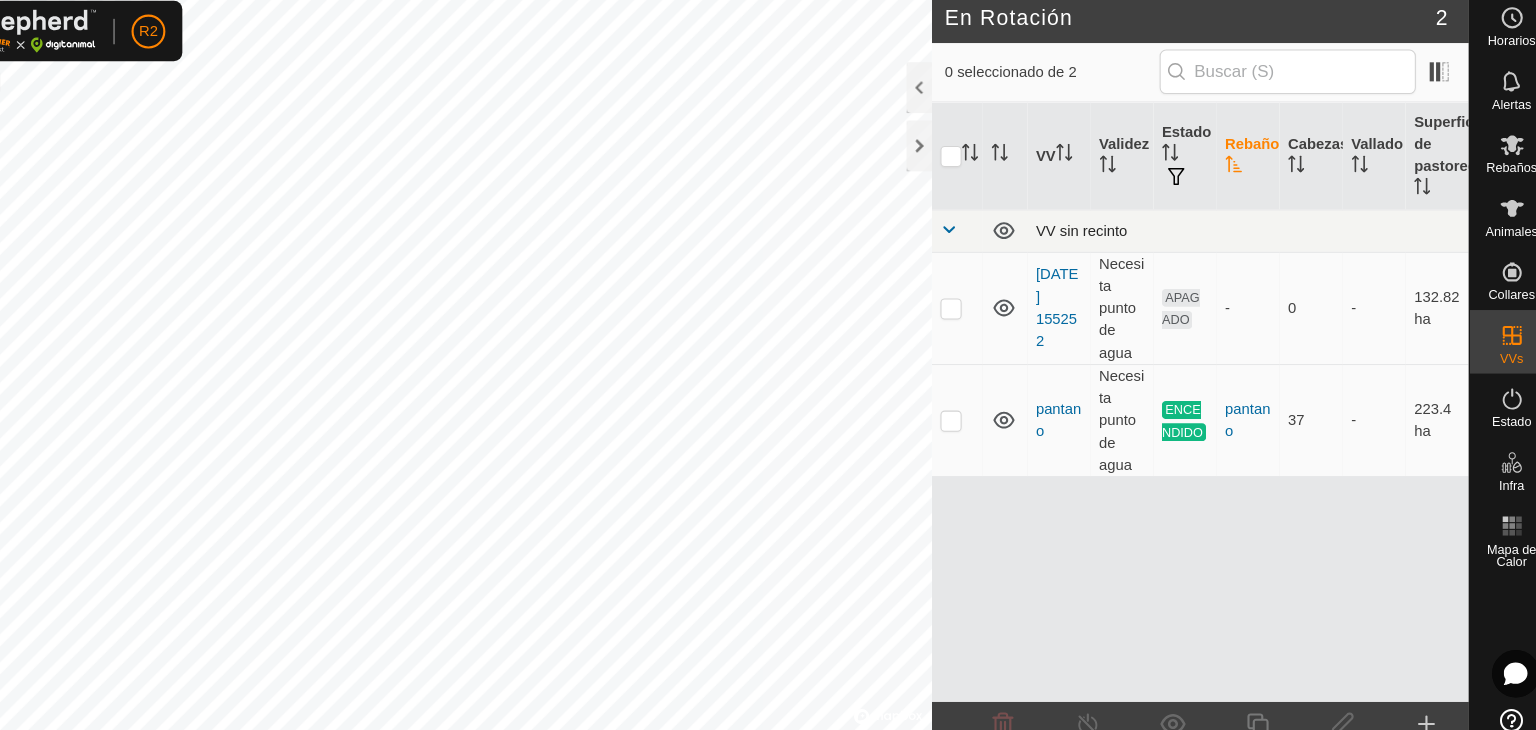 drag, startPoint x: 1371, startPoint y: 141, endPoint x: 1253, endPoint y: 193, distance: 128.9496 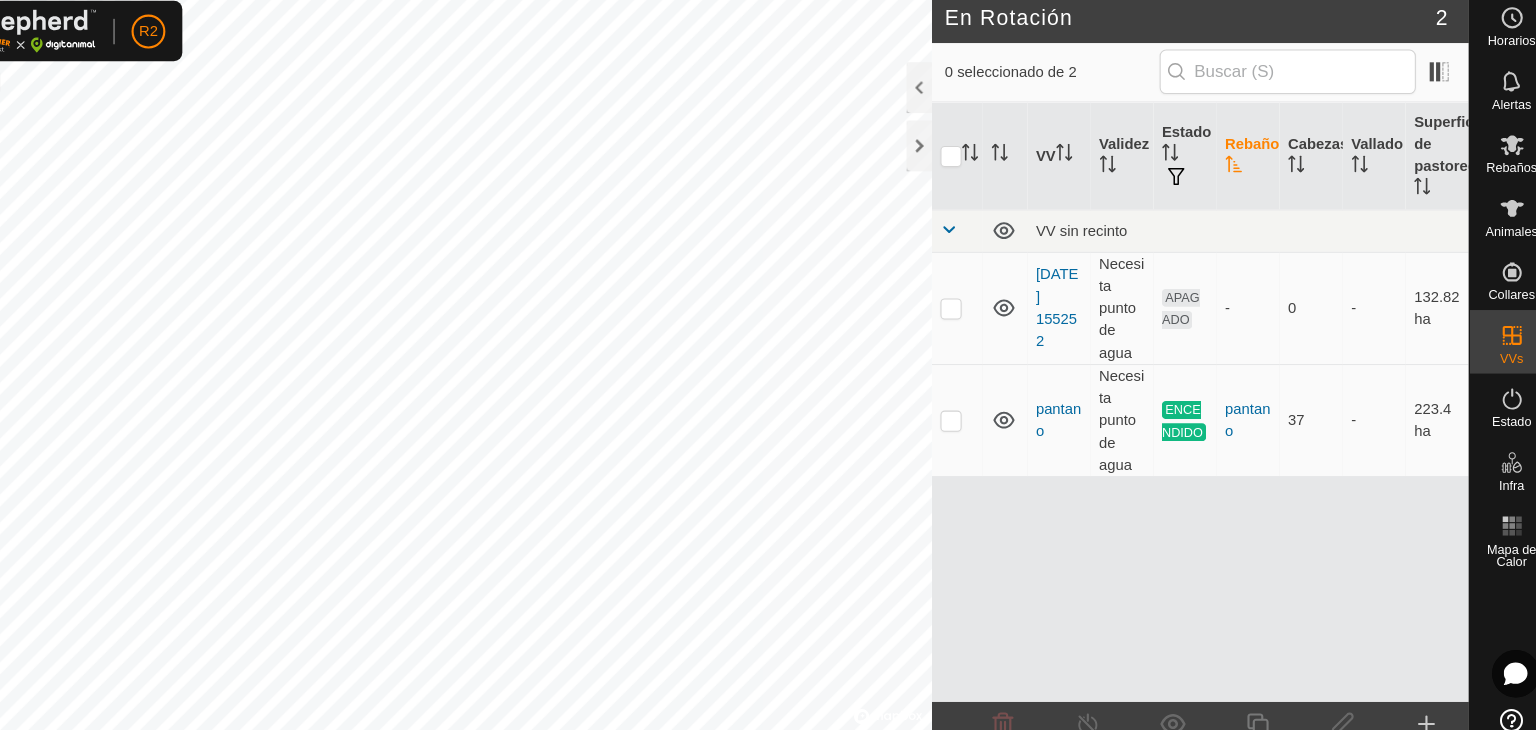 click on "VV   Validez   Estado   Rebaño   Cabezas   Vallado   Superficie de pastoreo   VV sin recinto  [DATE] 155252  Necesita punto de agua  APAGADO  -   0   -   132.82 ha  pantano  Necesita punto de agua  ENCENDIDO  pantano   37   -   223.4 ha" at bounding box center (1202, 281) 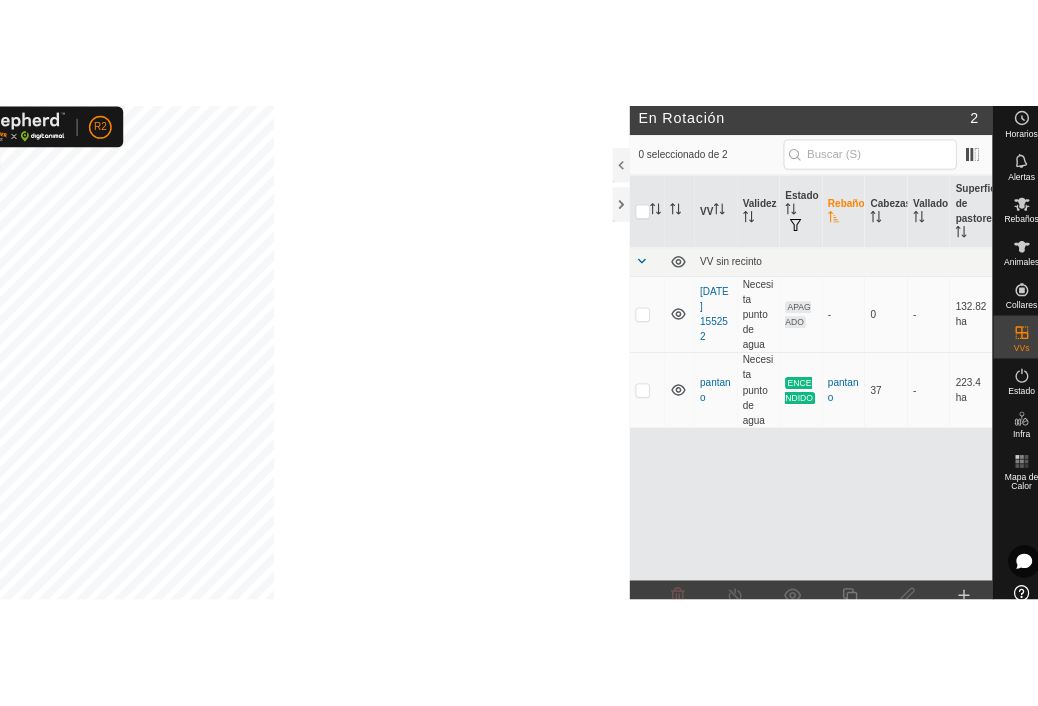 scroll, scrollTop: 0, scrollLeft: 0, axis: both 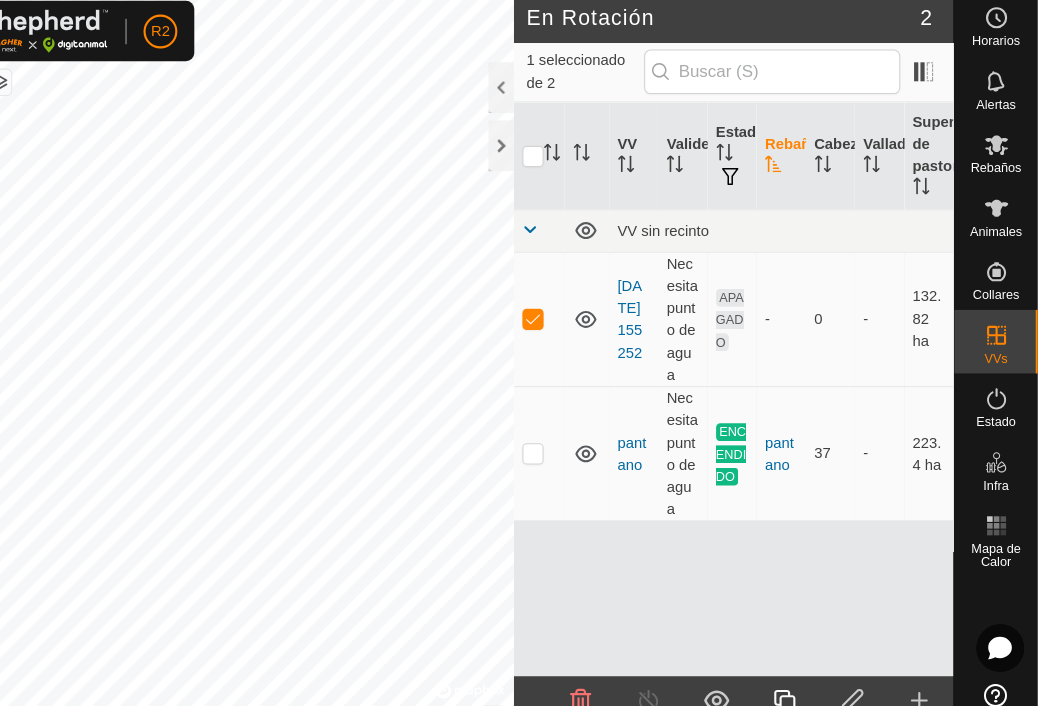 checkbox on "false" 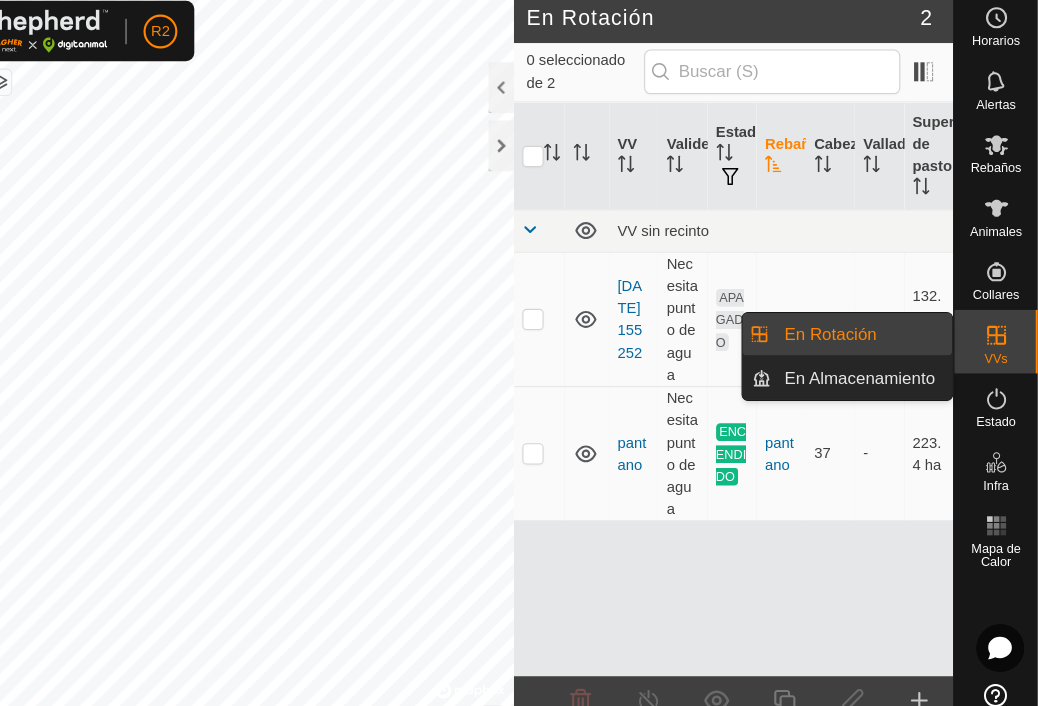click on "En Rotación" at bounding box center (872, 323) 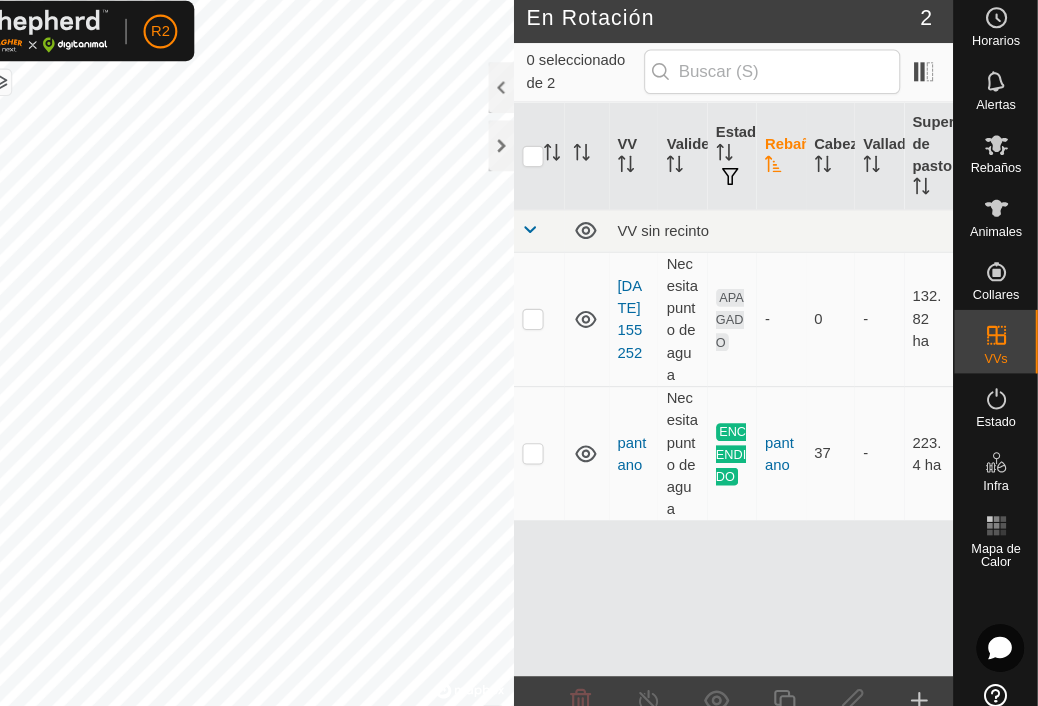 click on "En Rotación" 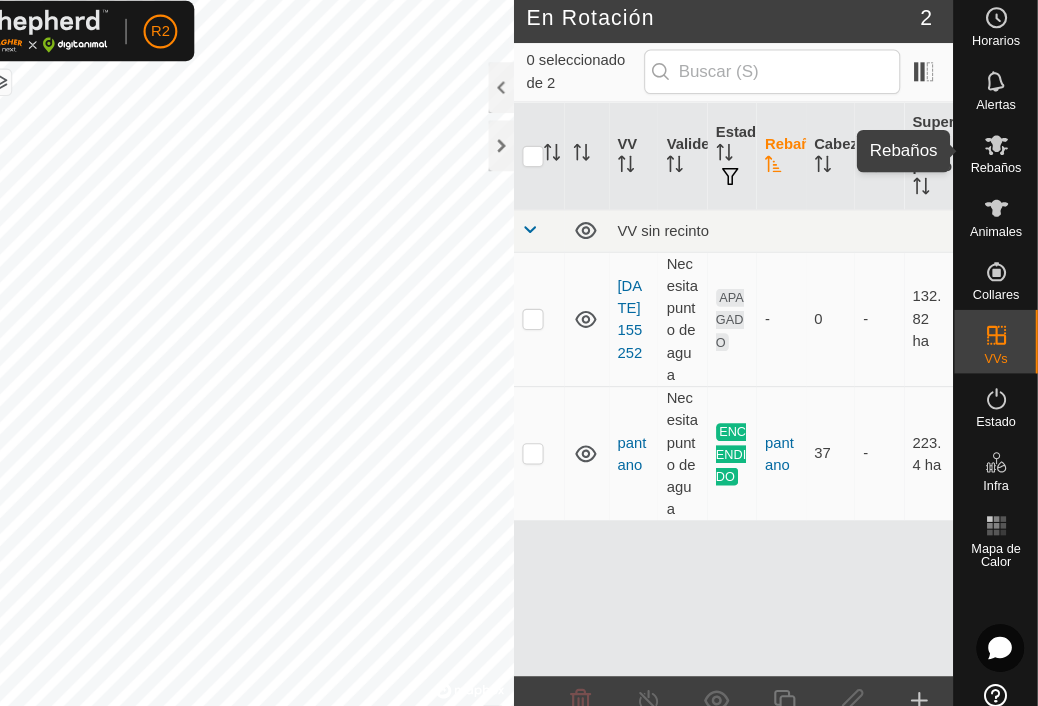 click at bounding box center [999, 144] 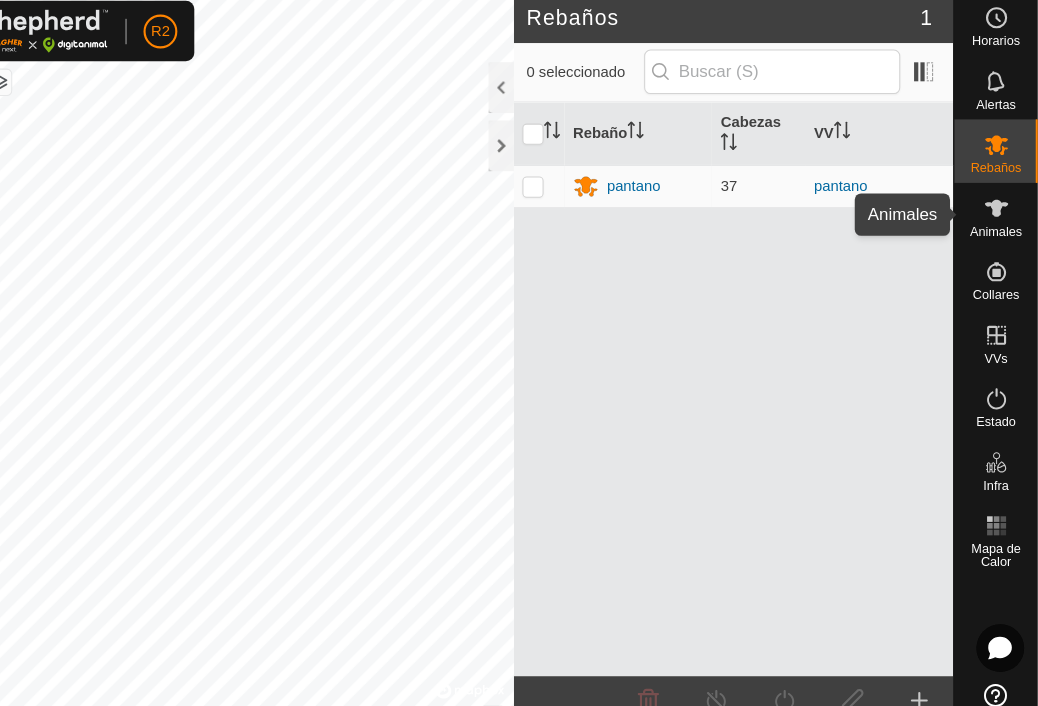 click on "Animales" at bounding box center [998, 226] 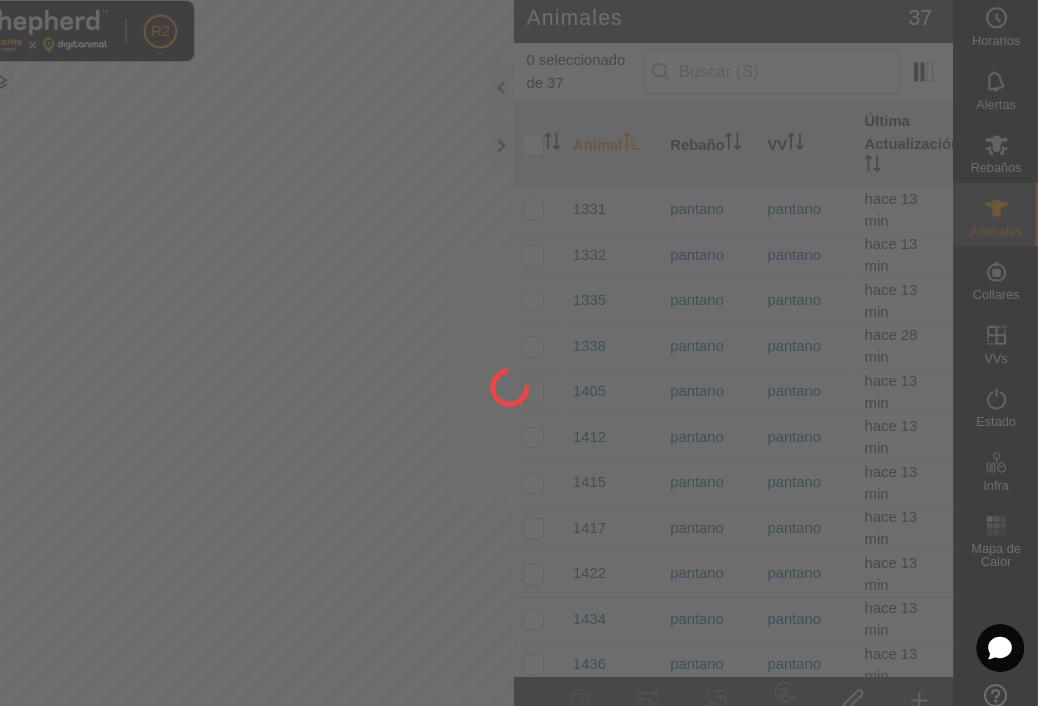 click 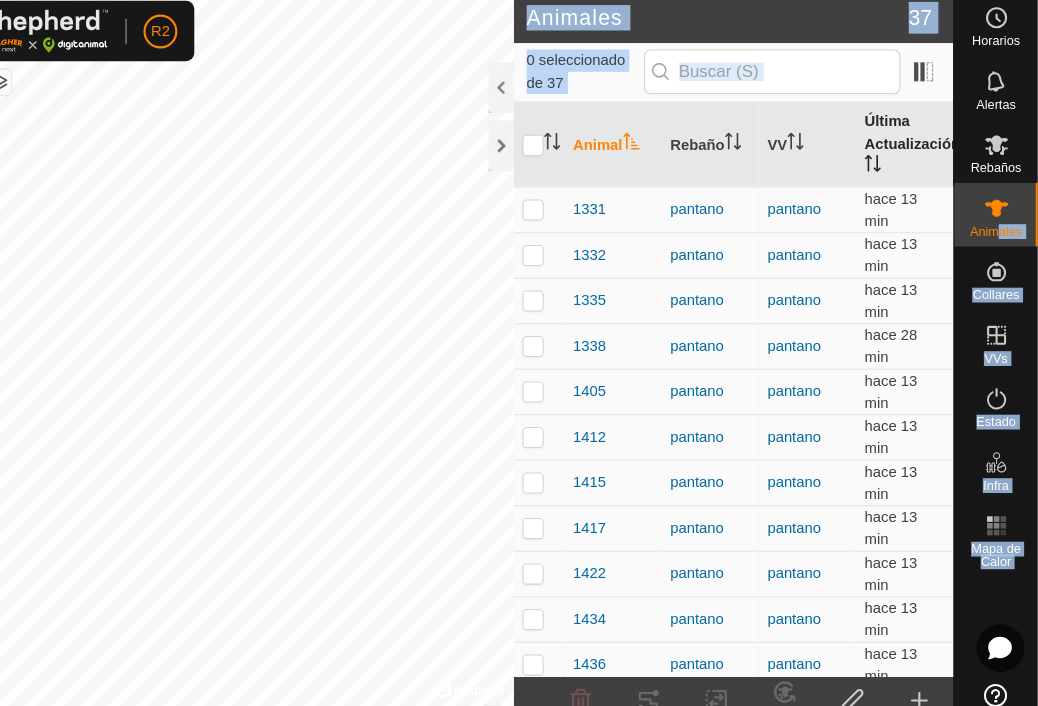 drag, startPoint x: 998, startPoint y: 229, endPoint x: 933, endPoint y: 182, distance: 80.21222 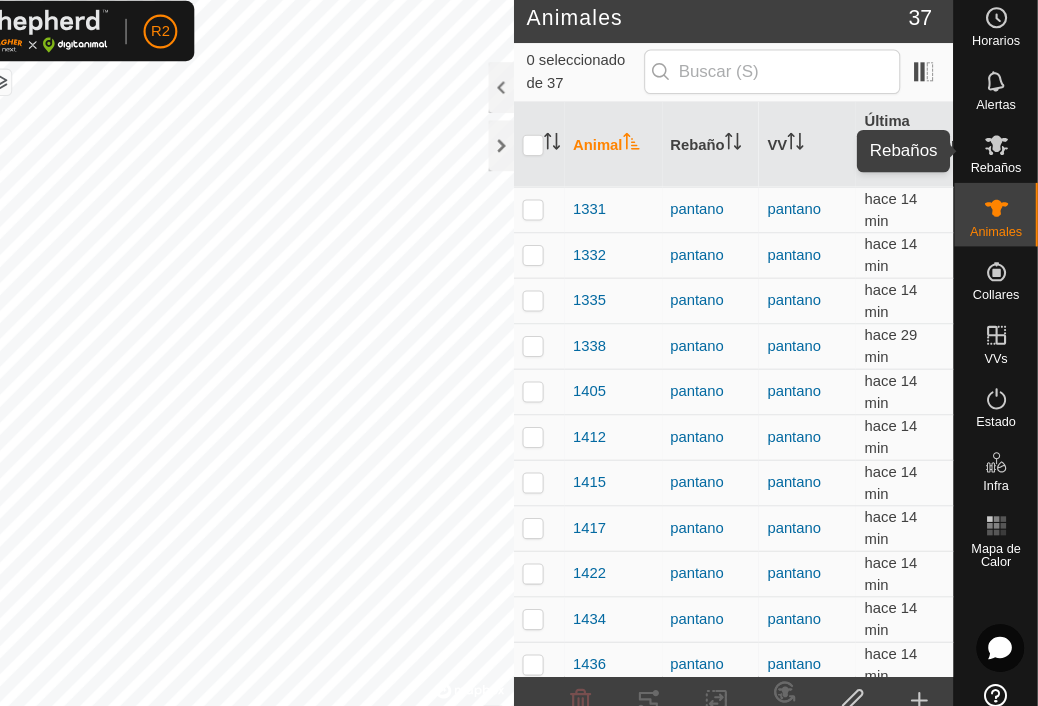 click on "Rebaños" at bounding box center [998, 166] 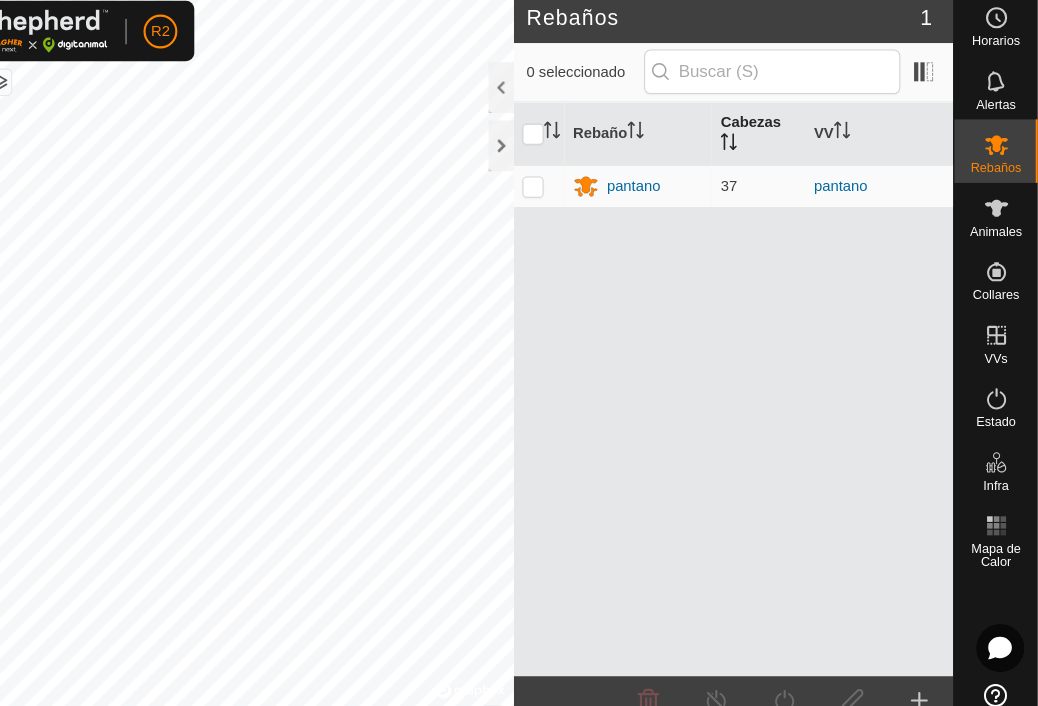 click on "Cabezas" at bounding box center [774, 134] 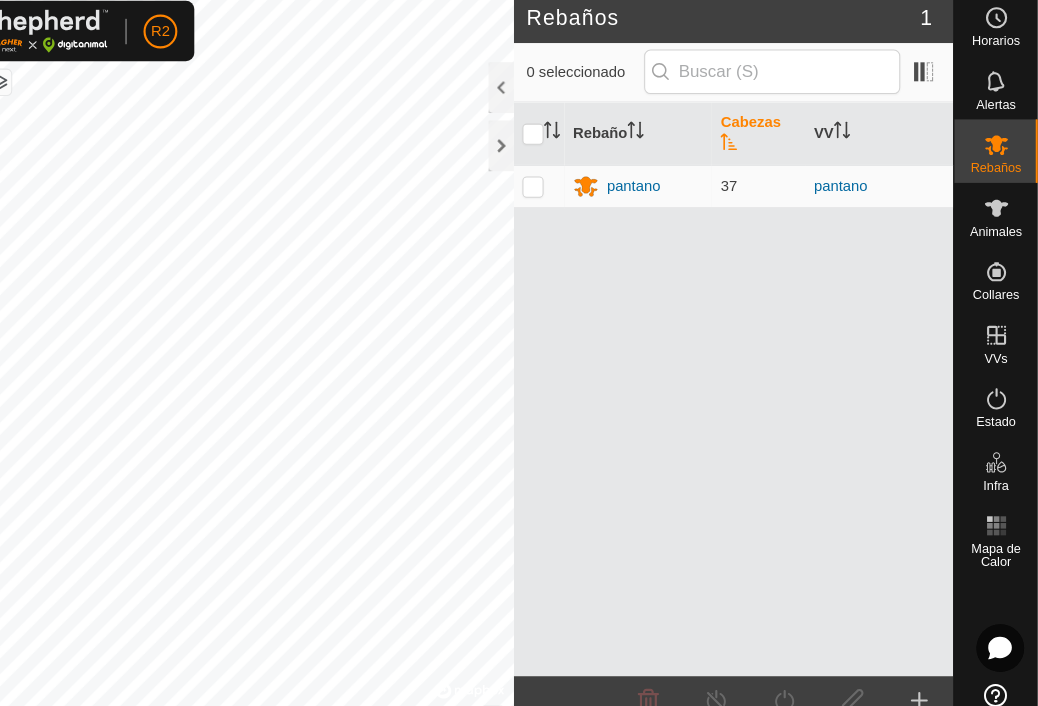 click on "Cabezas" at bounding box center (774, 134) 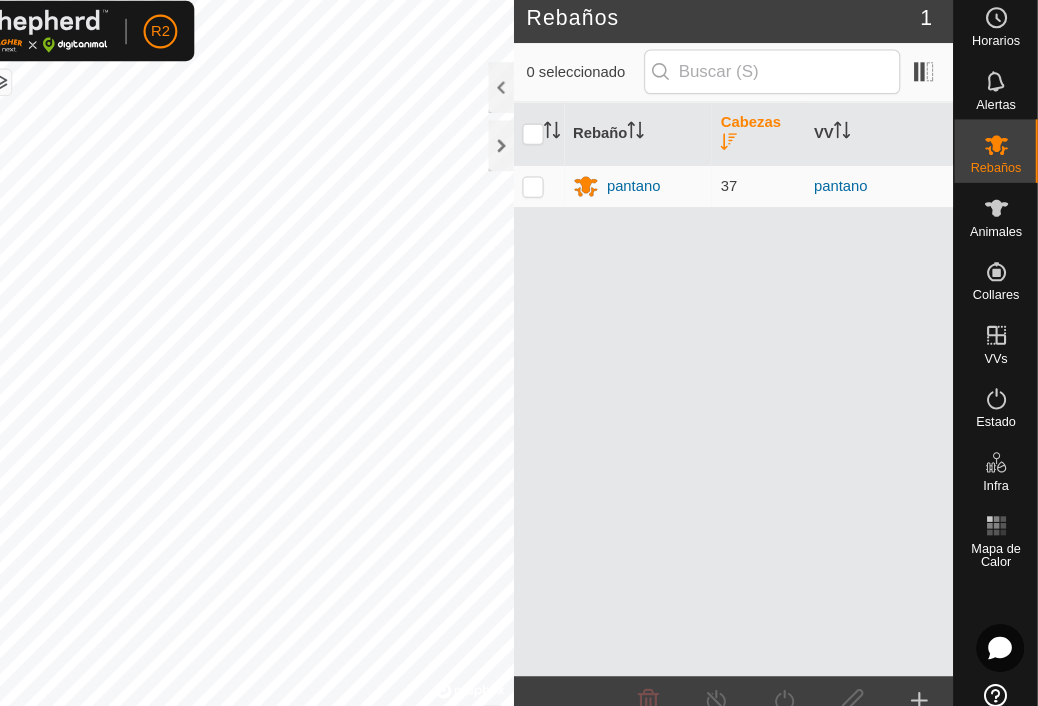 click on "Cabezas" at bounding box center [774, 134] 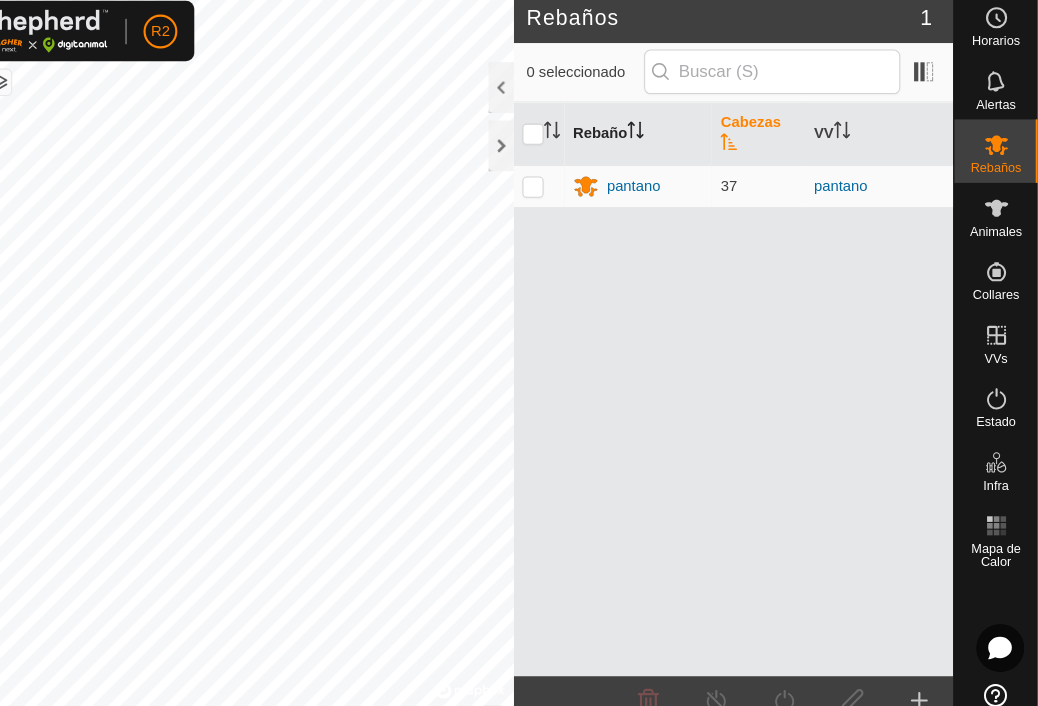 click on "Rebaño" at bounding box center [661, 134] 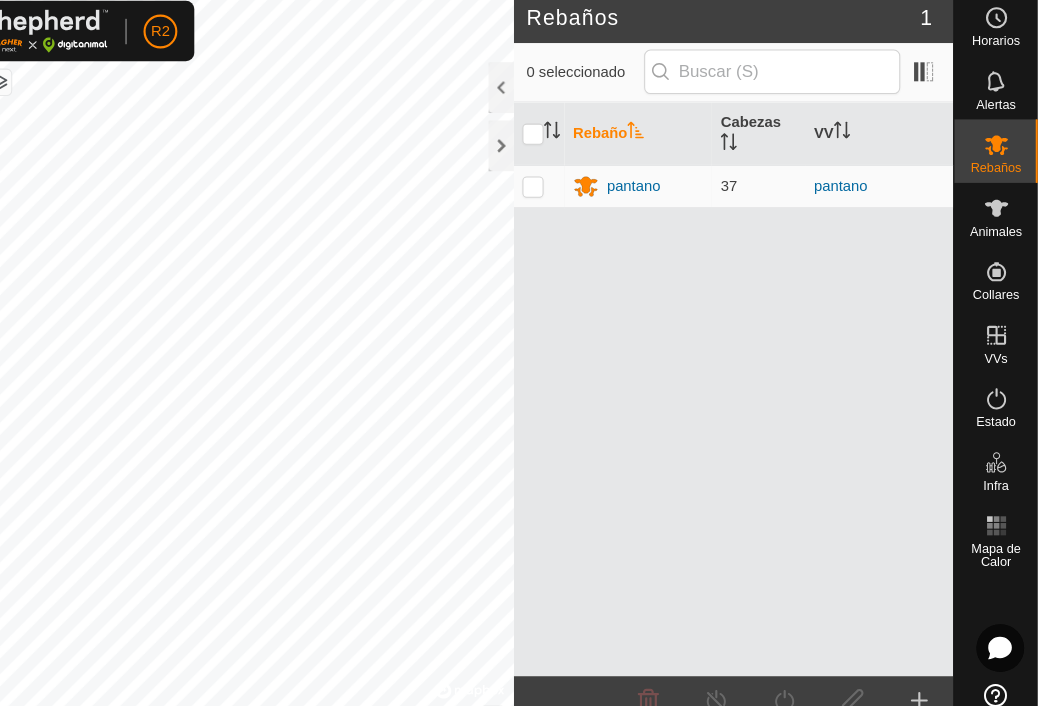 click on "Rebaño" at bounding box center (661, 134) 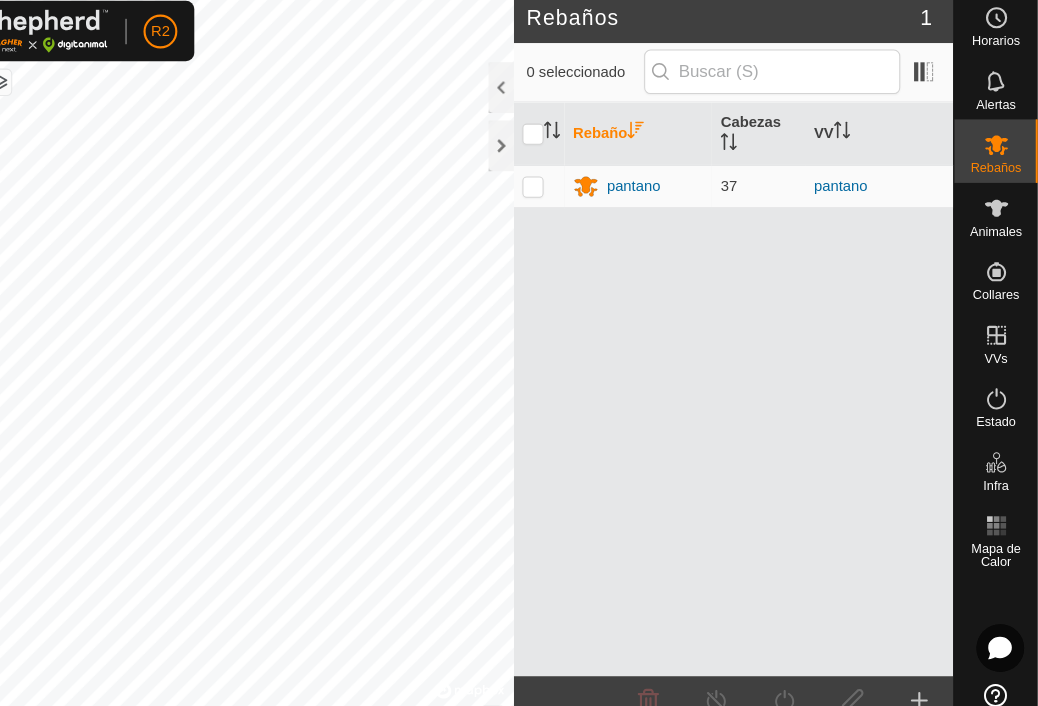 click on "Rebaño" at bounding box center (661, 134) 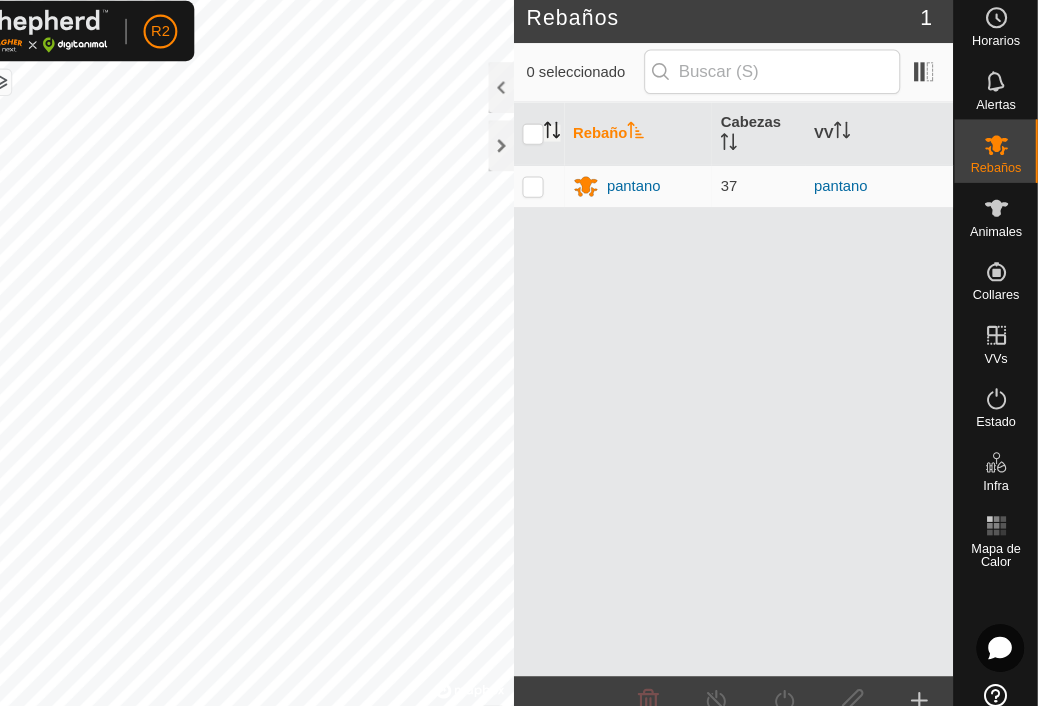 click 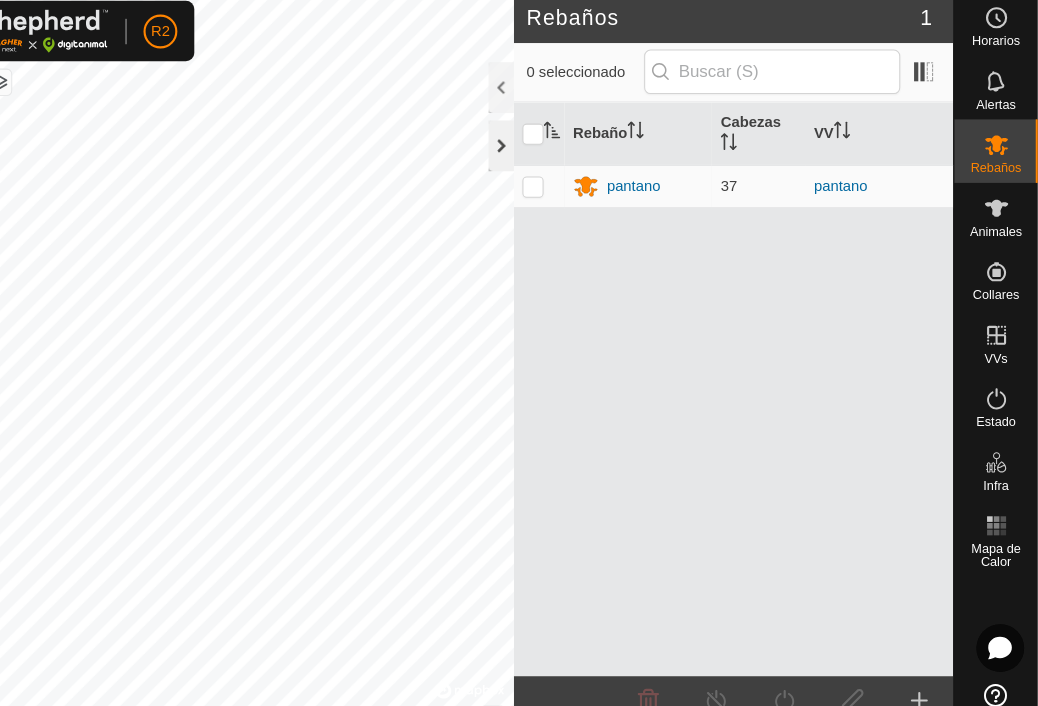 click 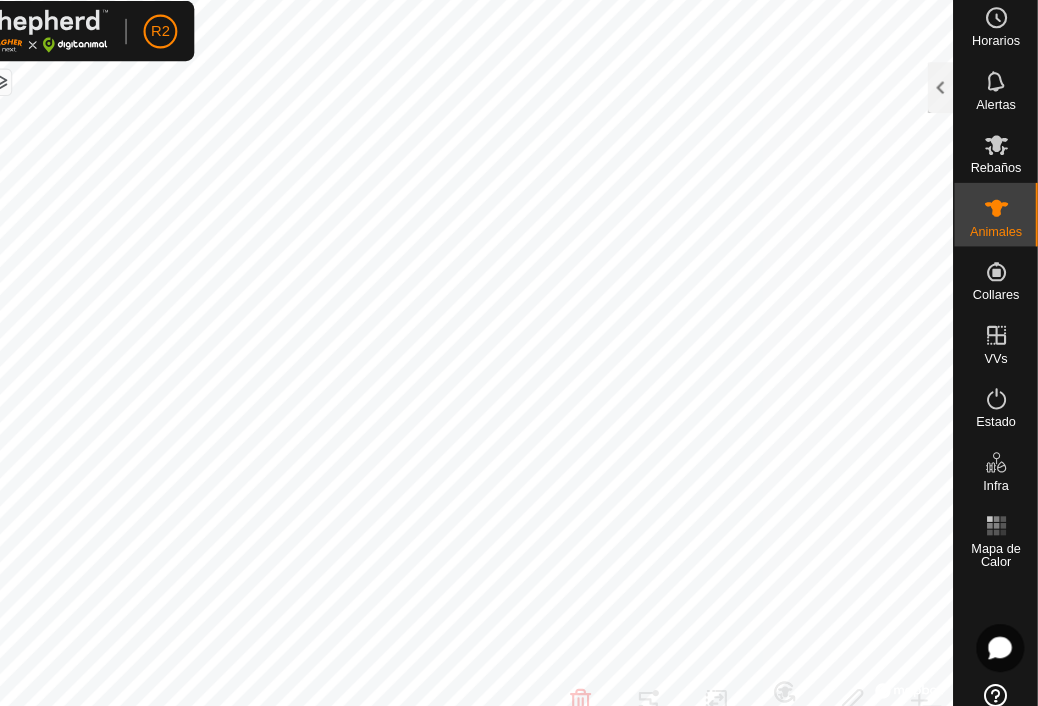 checkbox on "true" 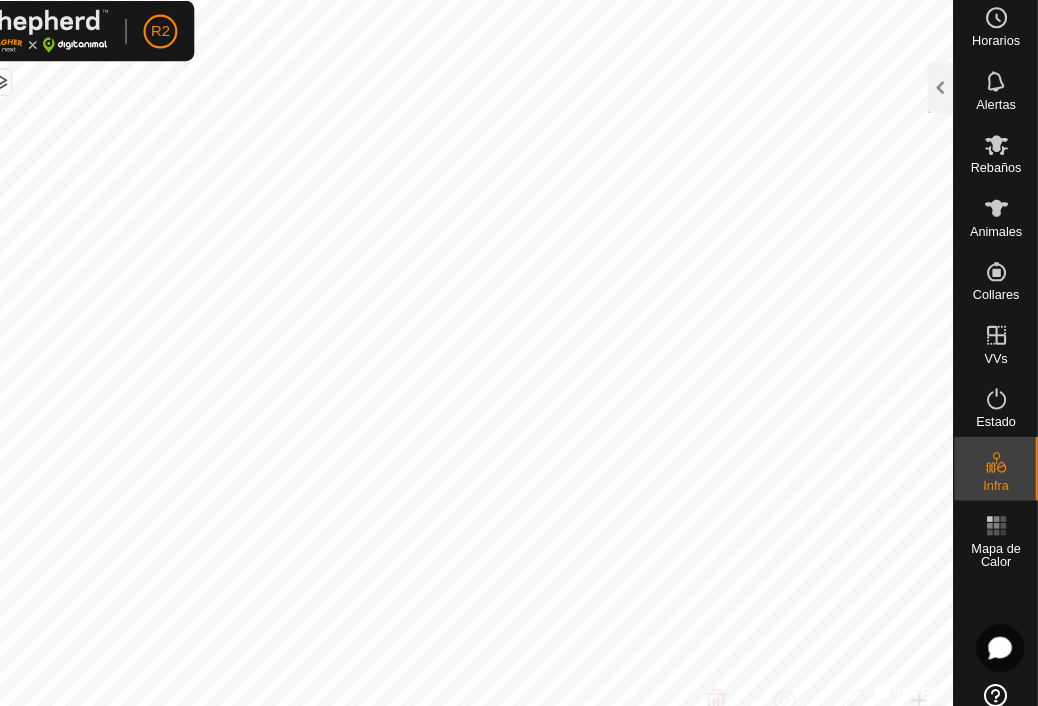checkbox on "true" 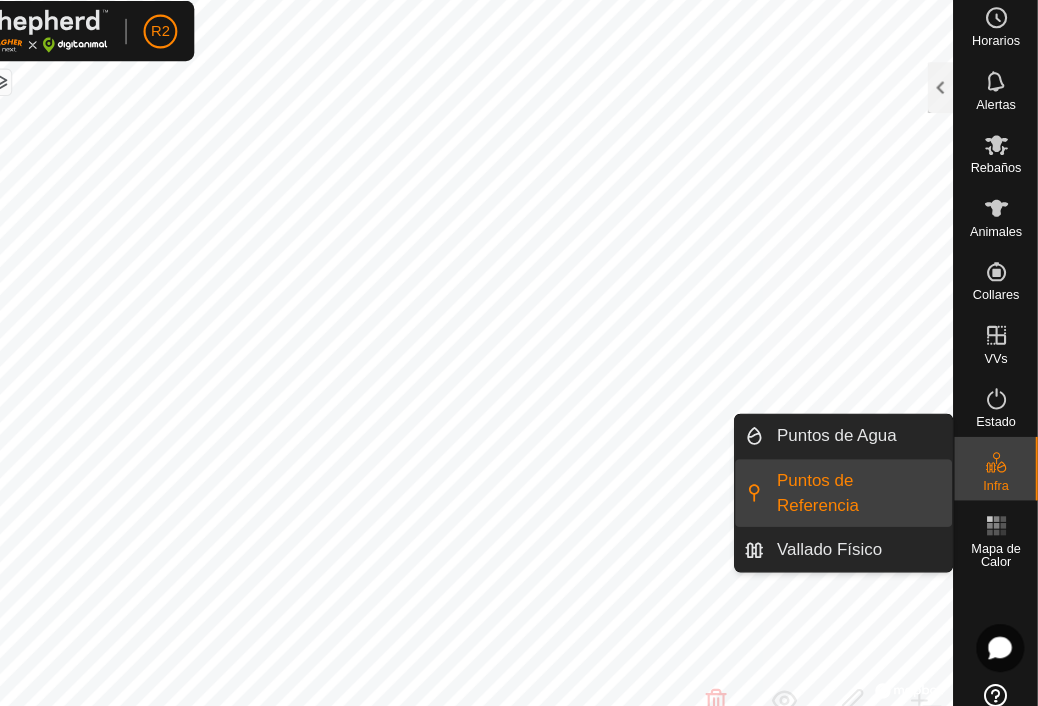 click 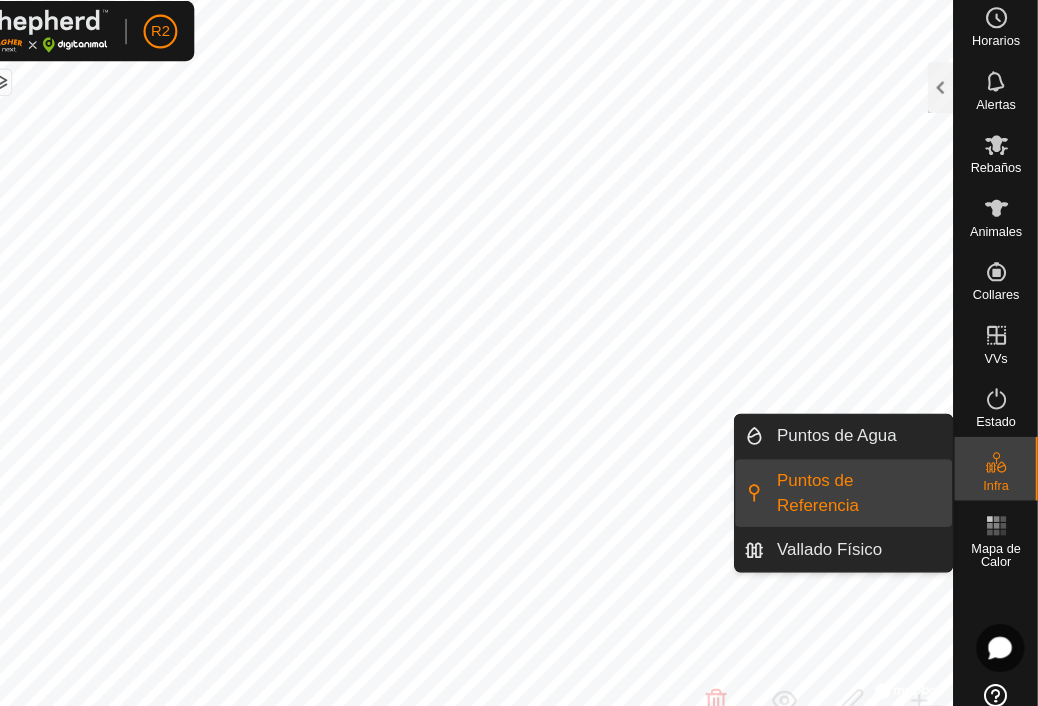 click on "Puntos de Referencia" at bounding box center [868, 473] 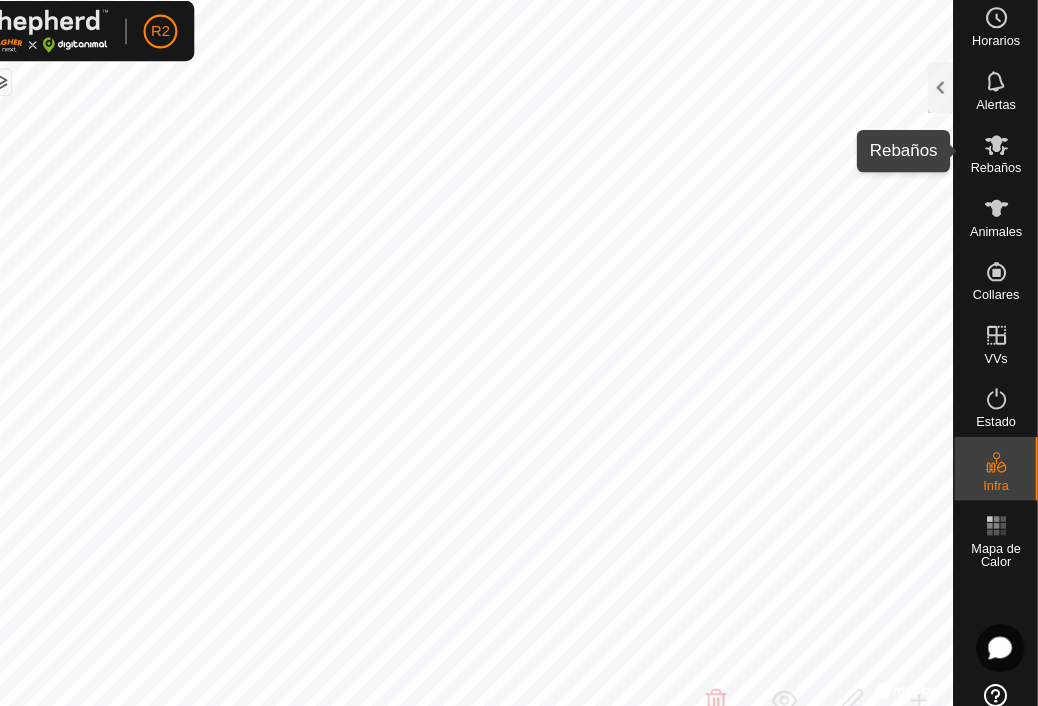 click 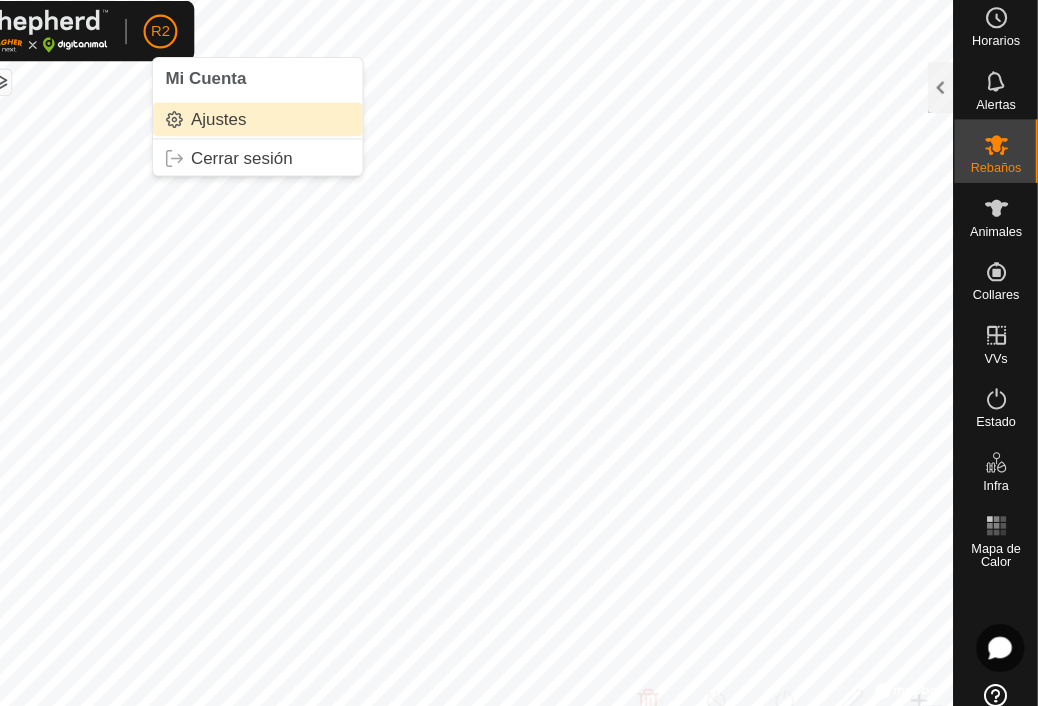 click on "Ajustes" at bounding box center [301, 120] 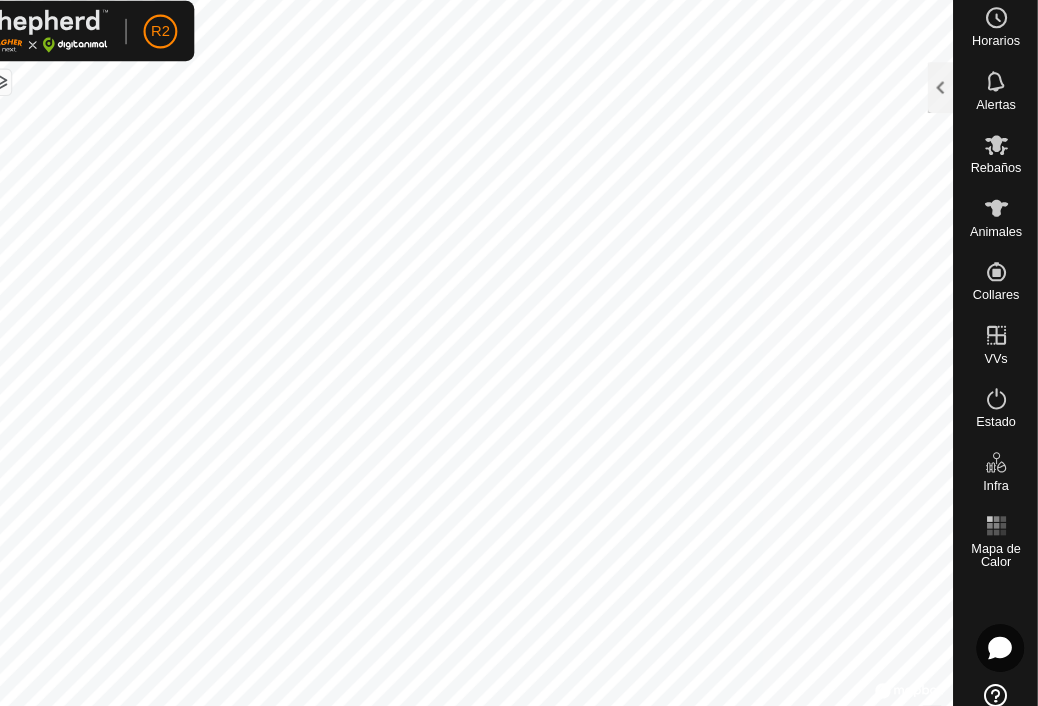 click on "R2 Horarios Alertas Rebaños Animales Collares VVs Estado Infra Mapa de Calor Ayuda Ajustes Idioma Español Sistema de Unidades de Esta Propiedad Métrico Imperial Mostrar Longitud del Segmento Notificaciones de la Aplicación Móvil Habilite notificaciones push para esta propiedad CATEGORÍA  UNA VEZ CADA  Comenzando a las 6 AM Bienestar Animal  Inmediato   Ad   Animal Quieto/Acostado  Ph   Conteo Alto de Pulsos Comportamiento Animal  Inmediato   Ae  5 animales  siendo  50m  fuera del VV por más de  30 minutos Esta configuración se aplica a todos los usuarios de la propiedad Vallado Virtual Inmediato  Activación de VV Completada  Desactivación de VV Completada Política de Privacidad Contáctenos
burra
3924105950
pantano
pantano + – ⇧ i ©  Mapbox , ©  OpenStreetMap ,  Improve this map 100 km" at bounding box center [519, 353] 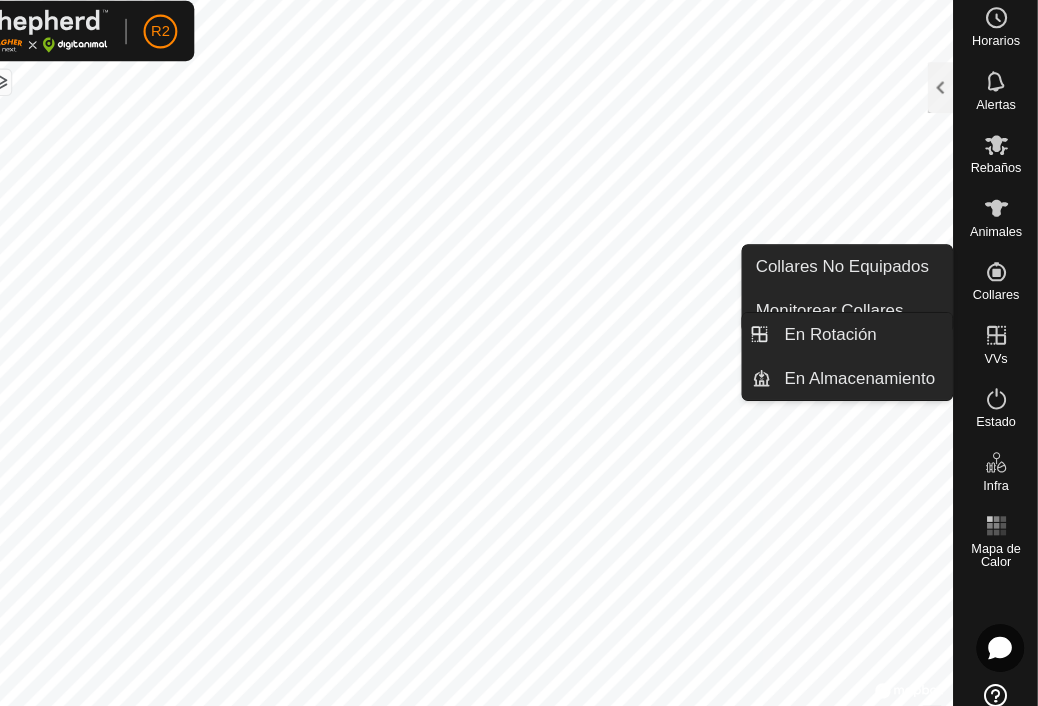 click 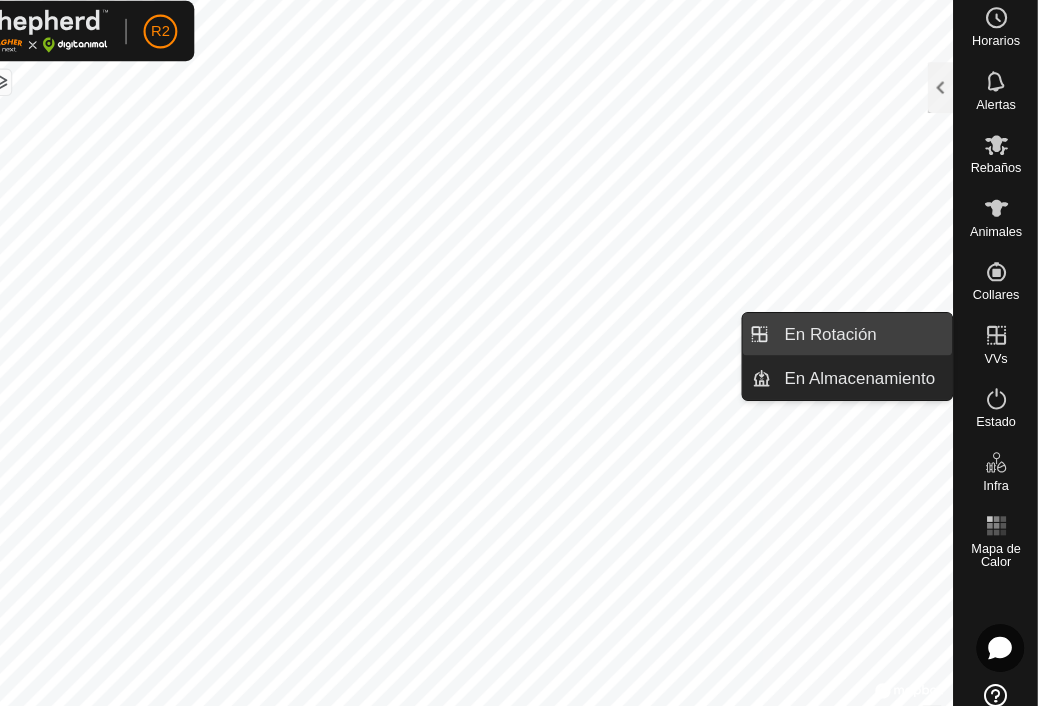 click on "En Rotación" at bounding box center (872, 323) 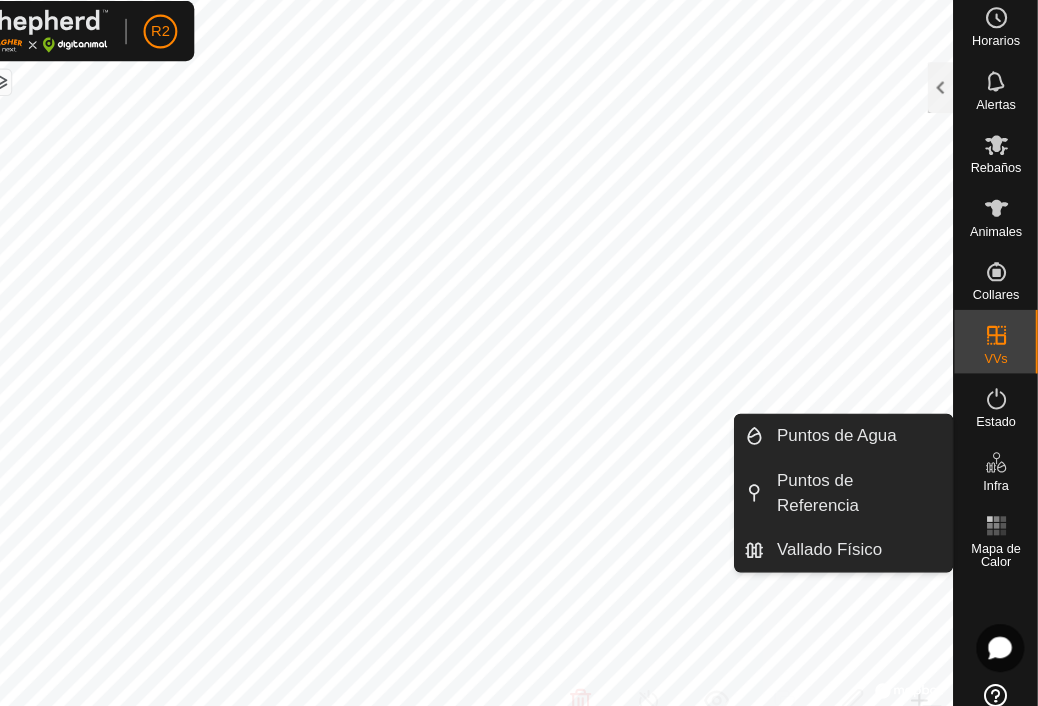click on "Horarios Alertas Rebaños Animales Collares VVs Estado Infra Mapa de Calor Ayuda Puntos de Agua Puntos de Referencia Vallado Físico En Rotación 2 0 seleccionado de 2     VV   Validez   Estado   Rebaño   Cabezas   Vallado   Superficie de pastoreo   VV sin recinto  pantano  Necesita punto de agua  ENCENDIDO  pantano   37   -   223.4 ha  [DATE] 155252  Necesita punto de agua  APAGADO  -   0   -   132.82 ha  Eliminar  Apagar   Mostrar/Ocultar   Copiar   Editar   Crear  Política de Privacidad Contáctenos
Landmark
+ – ⇧ i ©  Mapbox , ©  OpenStreetMap ,  Improve this map 50 km" 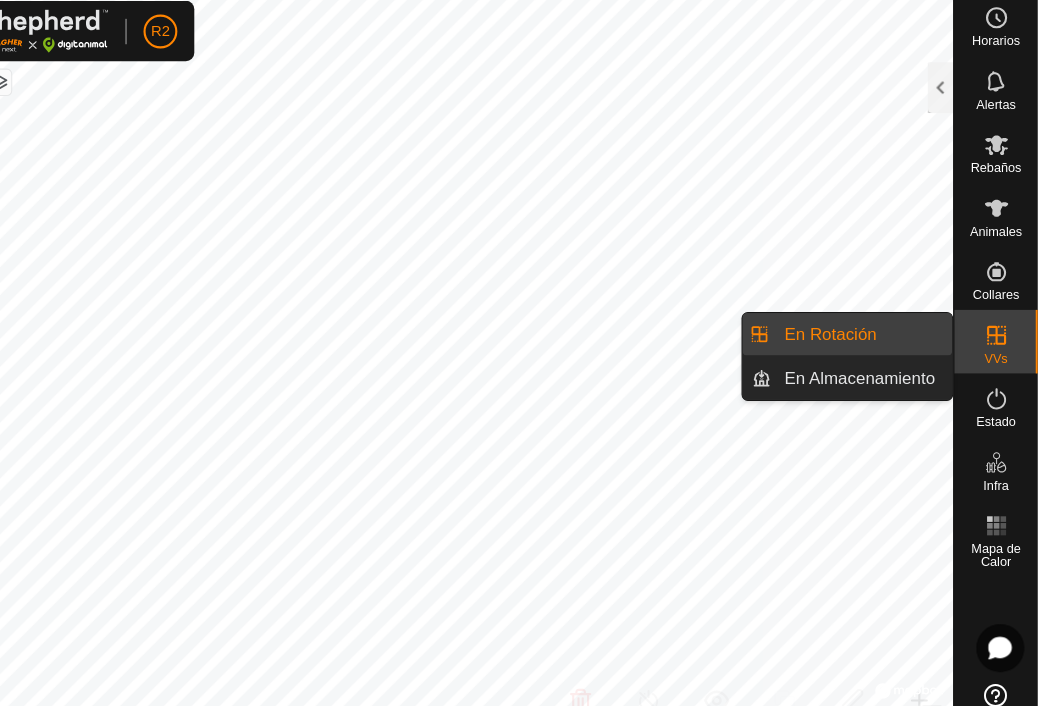 click on "En Rotación" at bounding box center (872, 323) 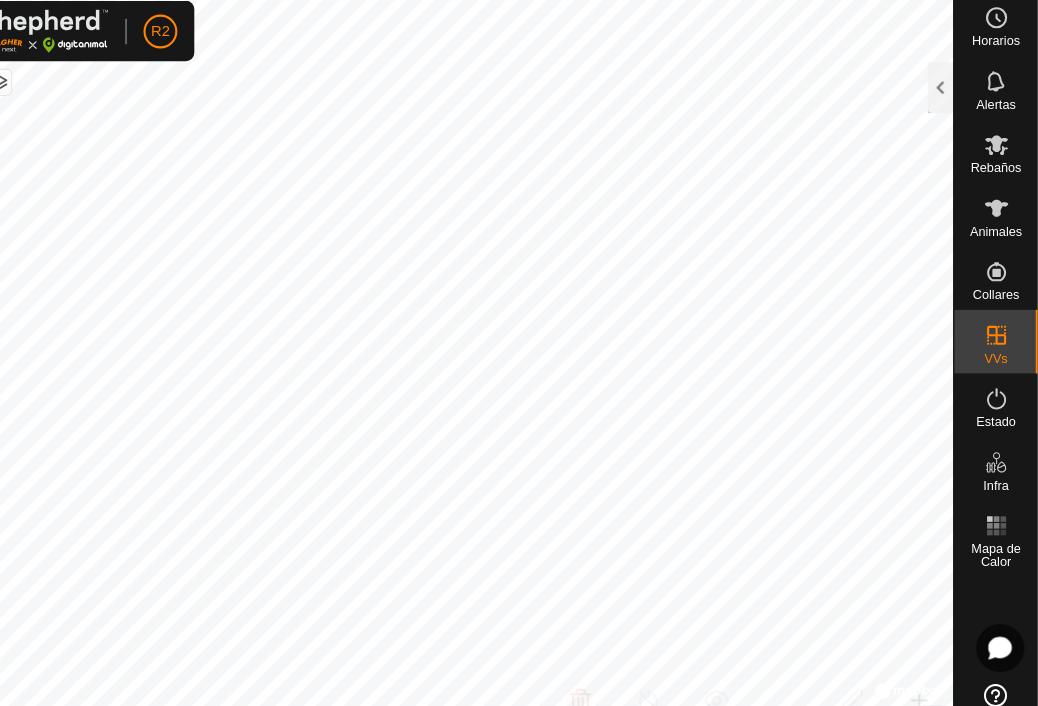 click on "R2 Horarios Alertas Rebaños Animales Collares VVs Estado Infra Mapa de Calor Ayuda En Rotación 2 0 seleccionado de 2     VV   Validez   Estado   Rebaño   Cabezas   Vallado   Superficie de pastoreo   VV sin recinto  pantano  Necesita punto de agua  ENCENDIDO  pantano   37   -   223.4 ha  [DATE] 155252  Necesita punto de agua  APAGADO  -   0   -   132.82 ha  Eliminar  Apagar   Mostrar/Ocultar   Copiar   Editar   Crear  Política de Privacidad Contáctenos
Landmark
+ – ⇧ i ©  Mapbox , ©  OpenStreetMap ,  Improve this map 50 km" at bounding box center (519, 353) 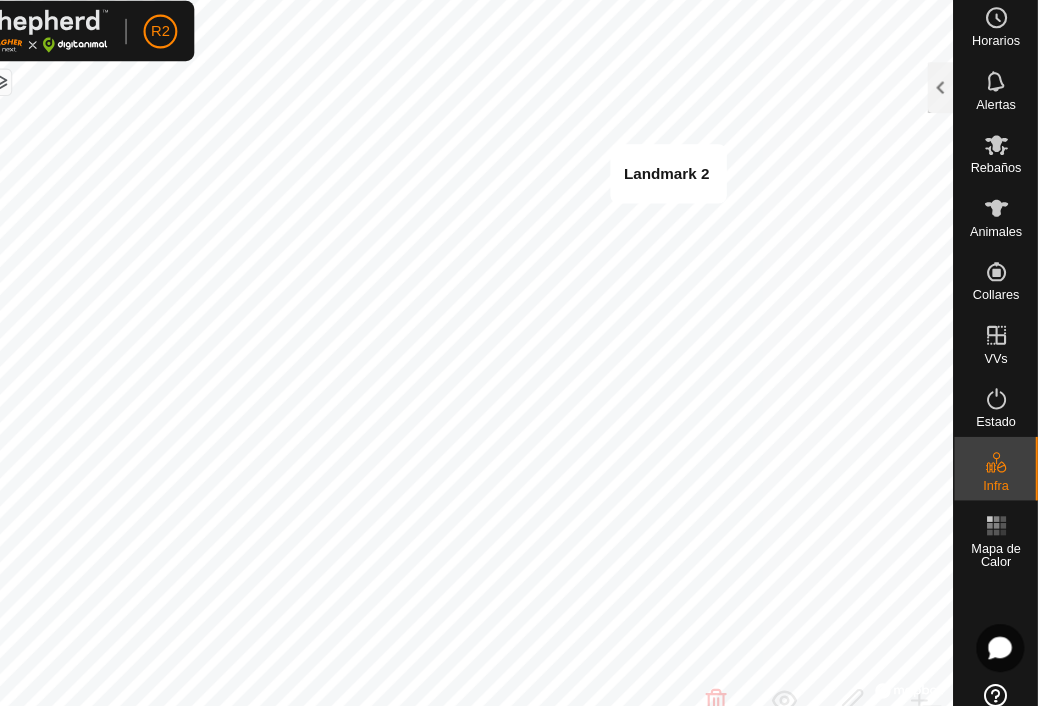 checkbox on "false" 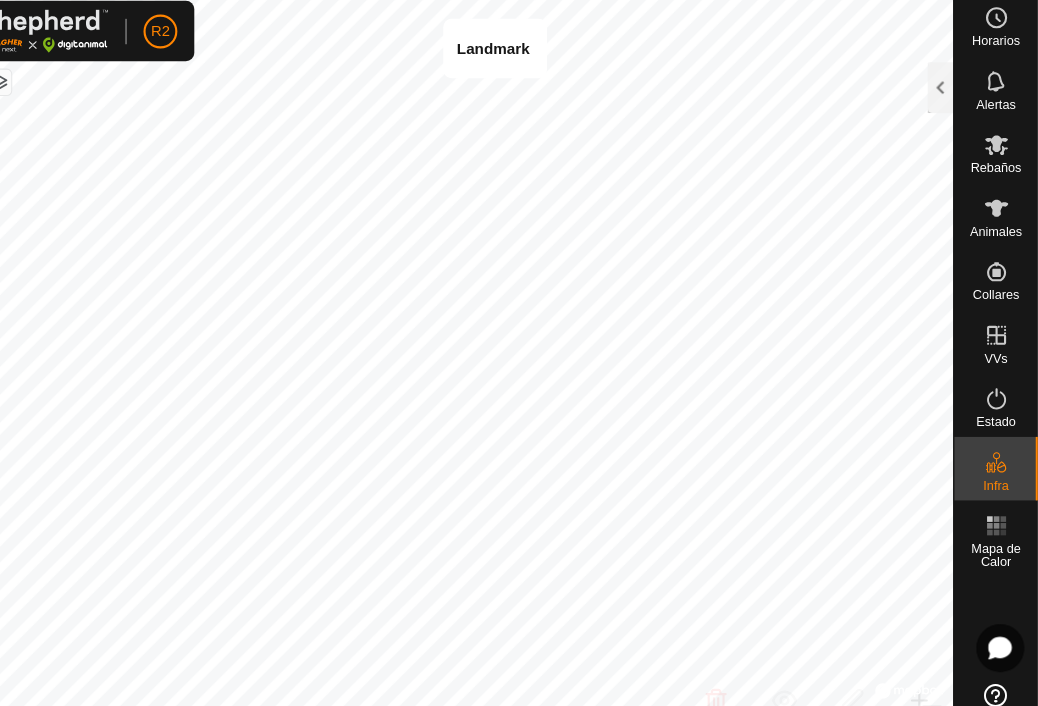 checkbox on "true" 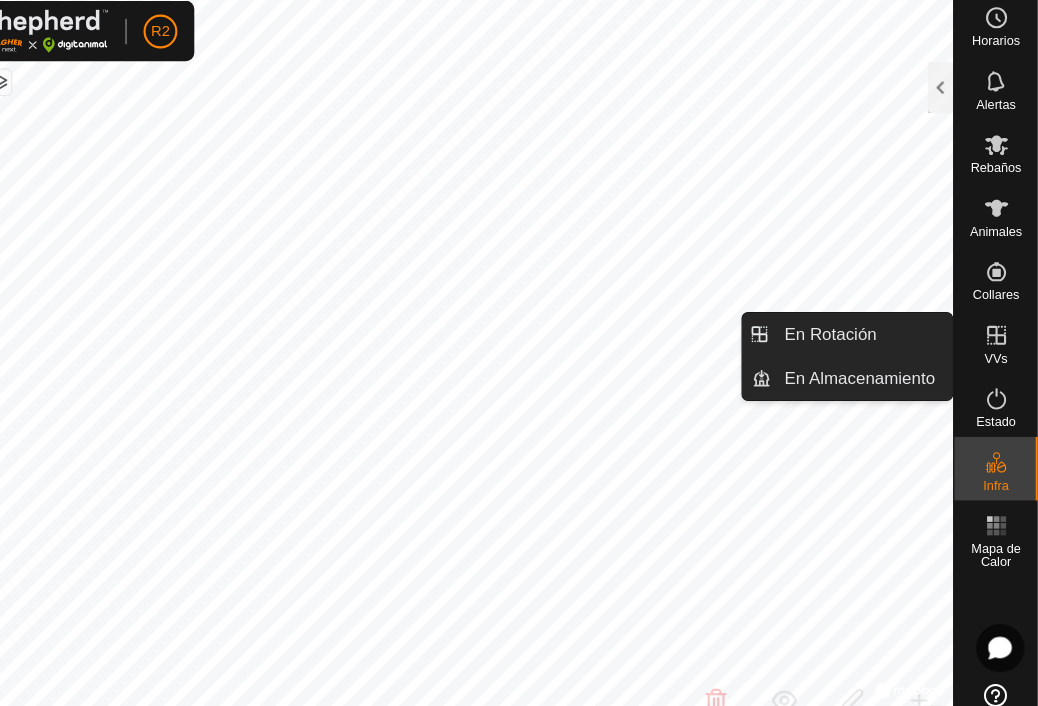 click 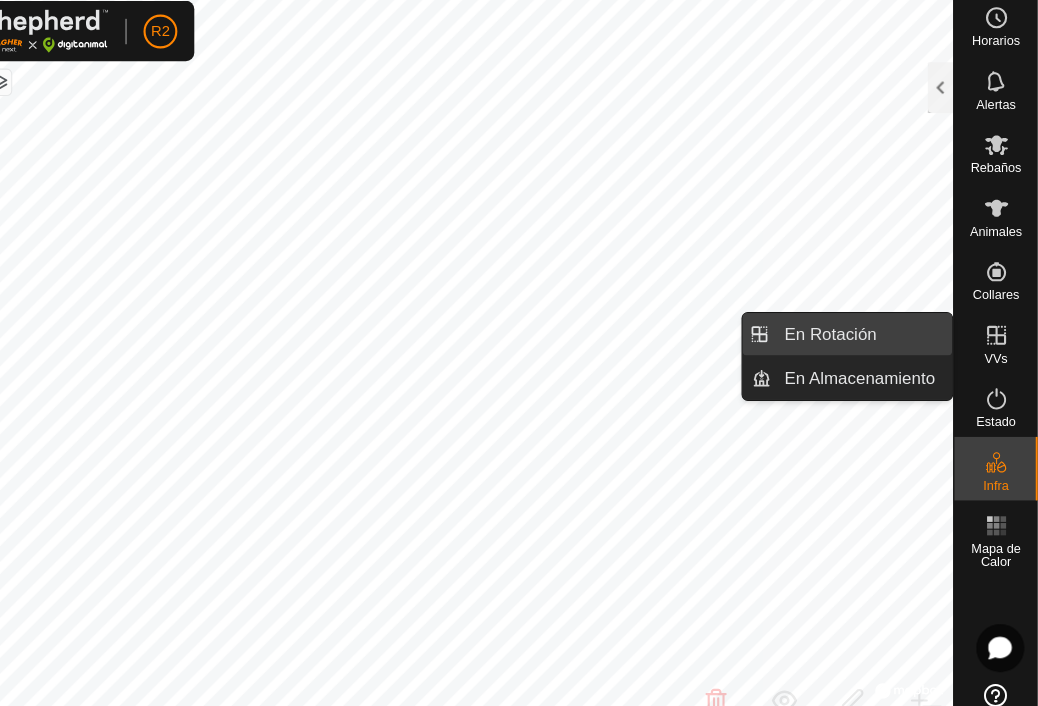 click on "En Rotación" at bounding box center (872, 323) 